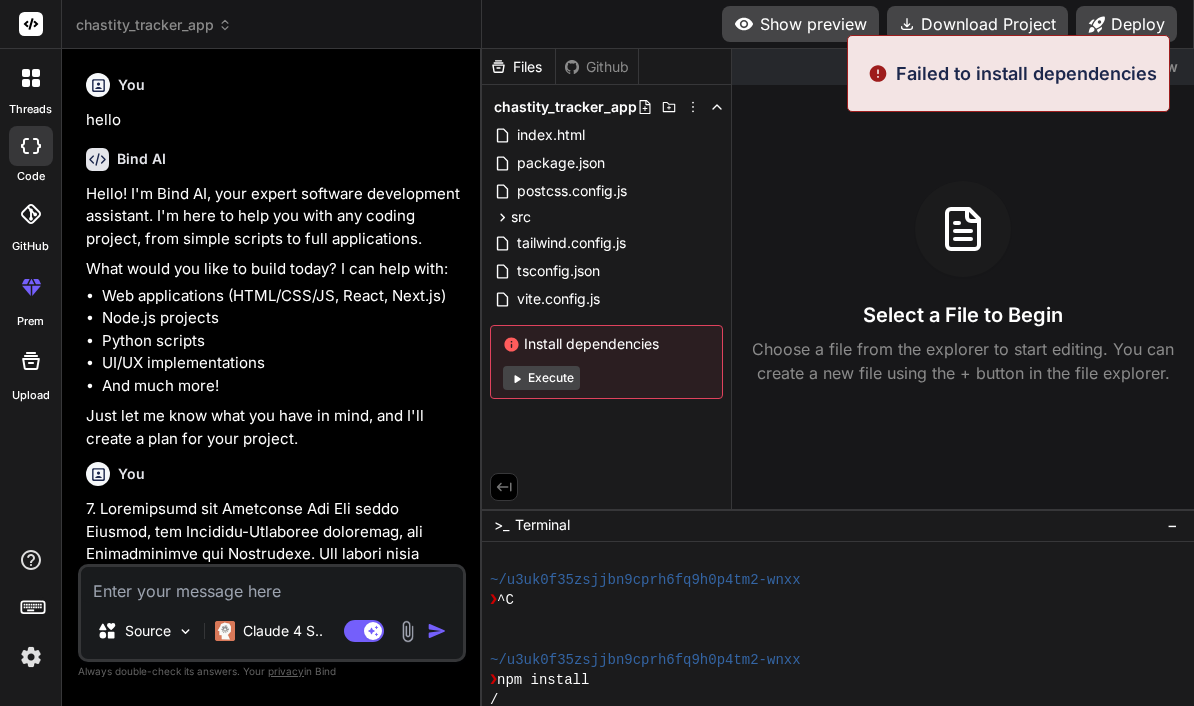 scroll, scrollTop: 71, scrollLeft: 0, axis: vertical 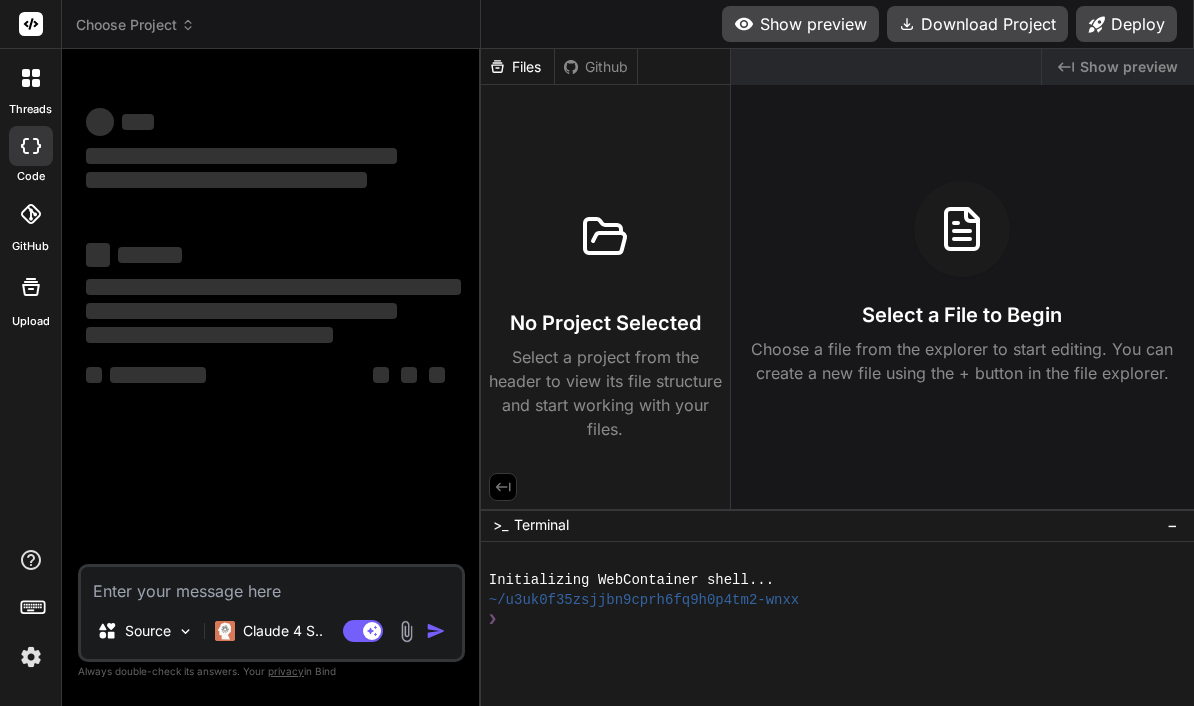 click on "Choose Project" at bounding box center [135, 25] 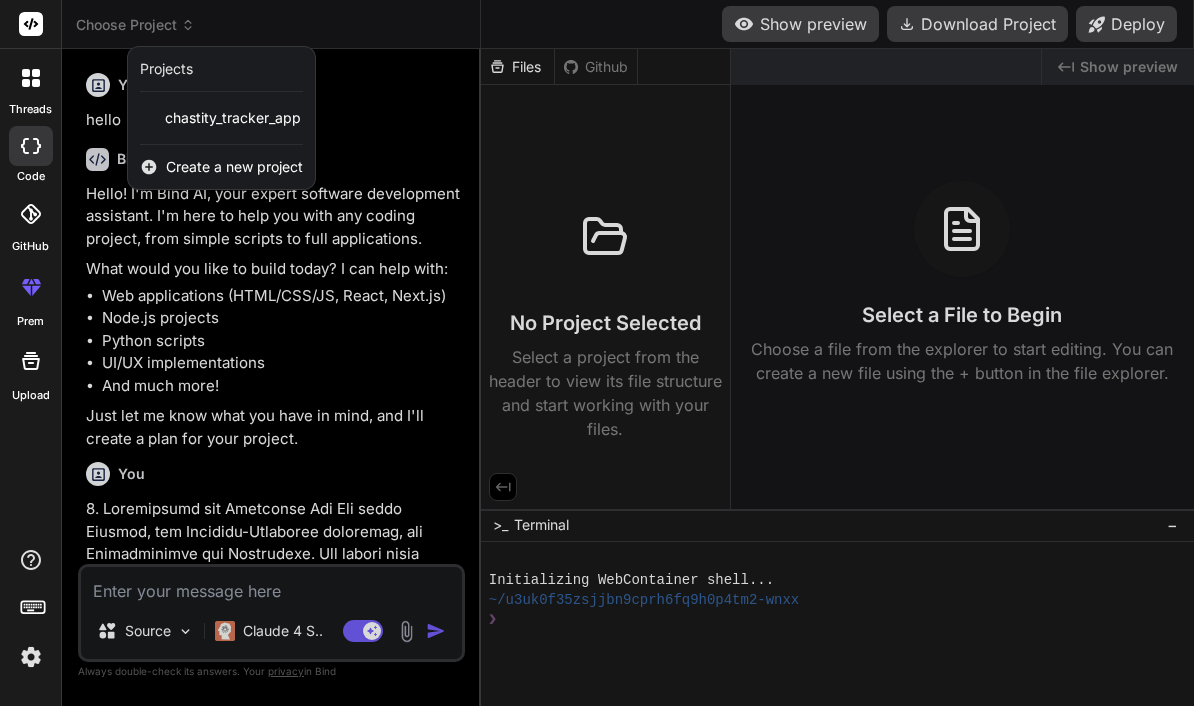 scroll, scrollTop: 1568, scrollLeft: 0, axis: vertical 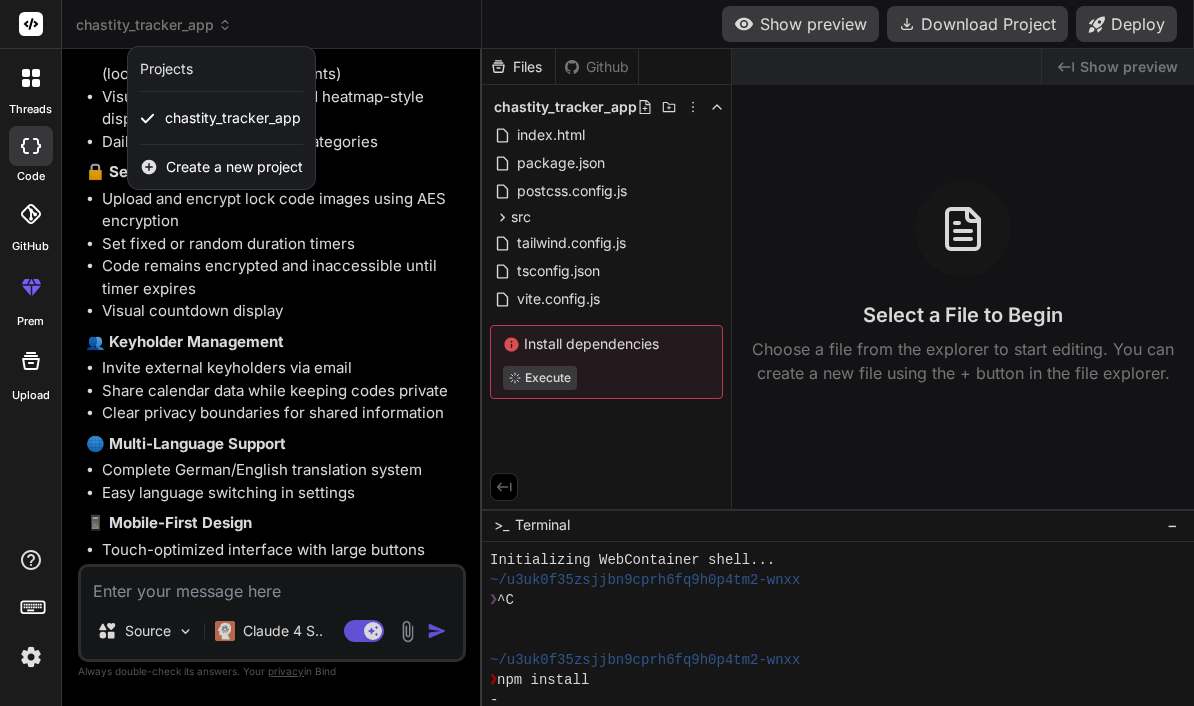 click at bounding box center [597, 353] 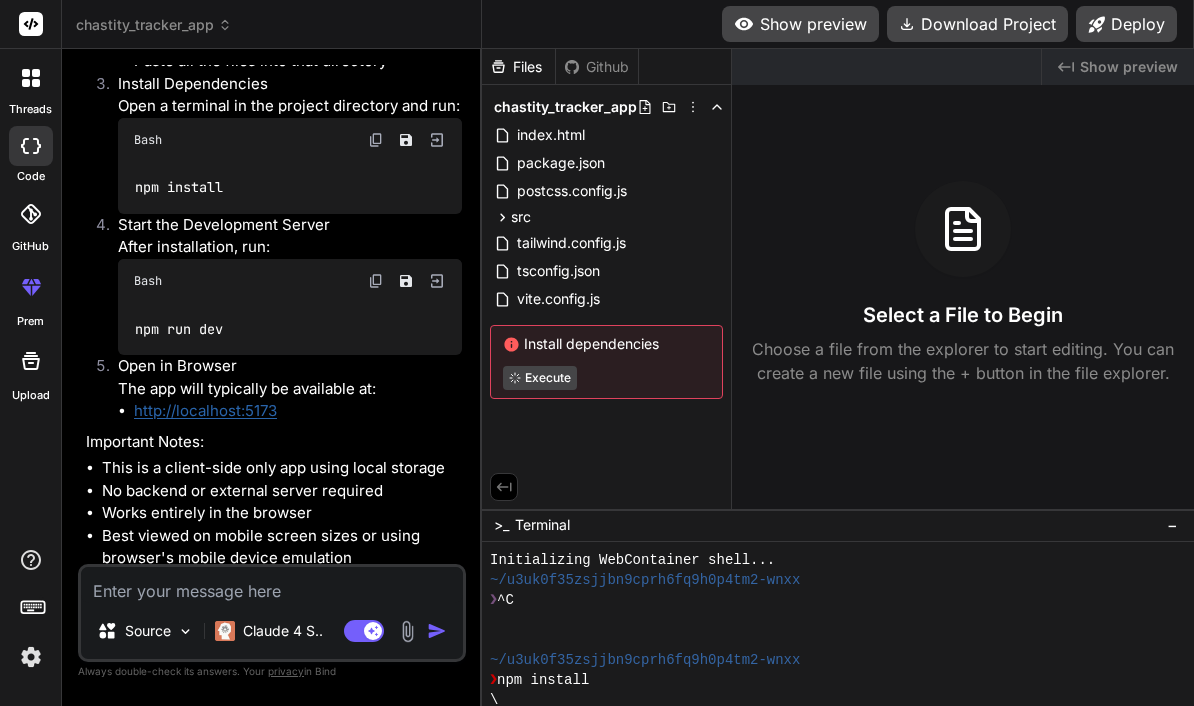 scroll, scrollTop: 5009, scrollLeft: 0, axis: vertical 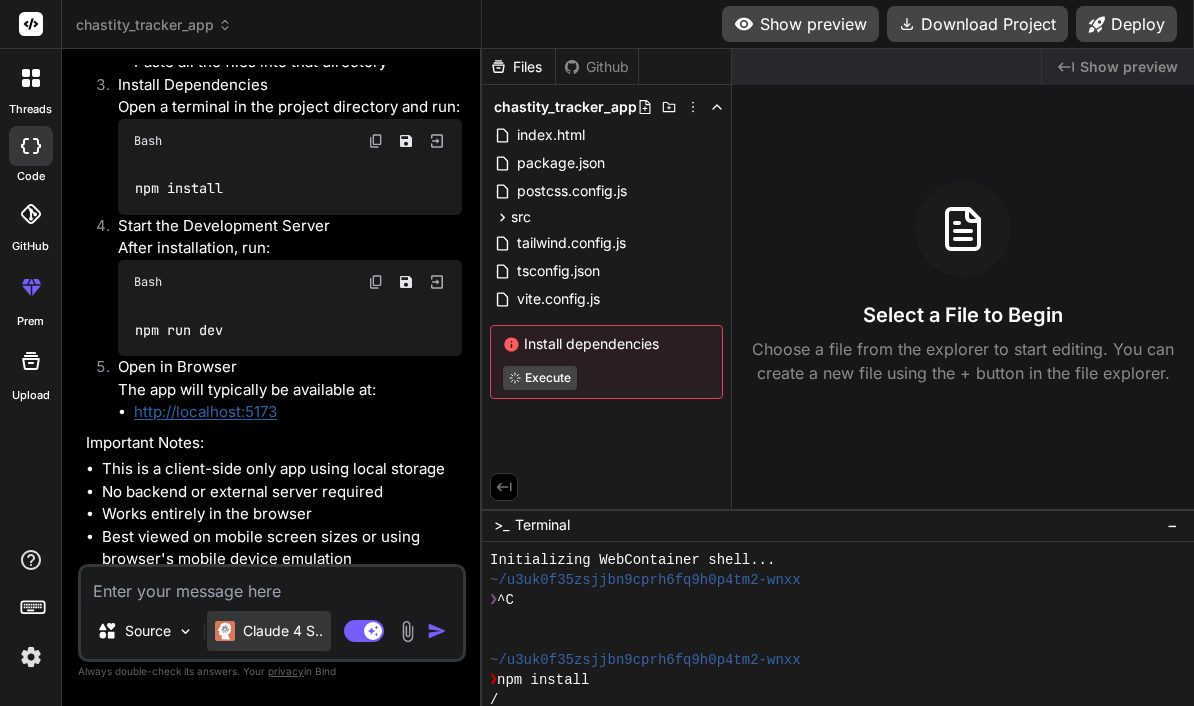 click on "Claude 4 S.." at bounding box center [283, 631] 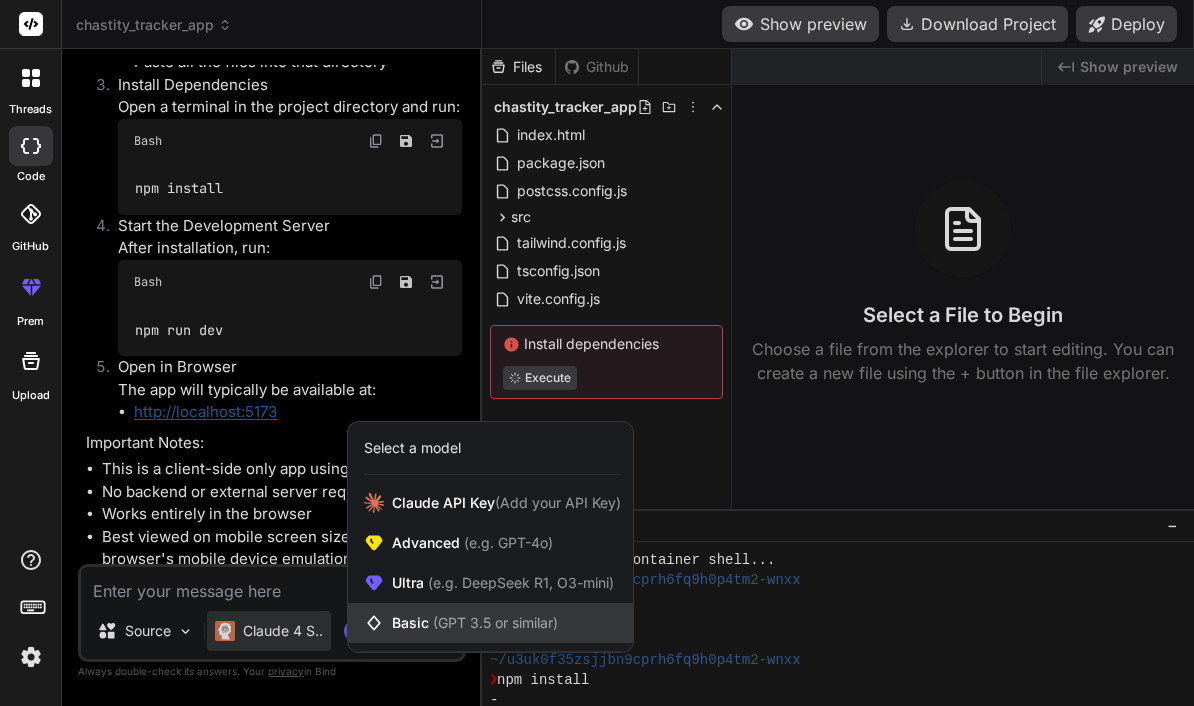 click on "(GPT 3.5 or similar)" at bounding box center [495, 622] 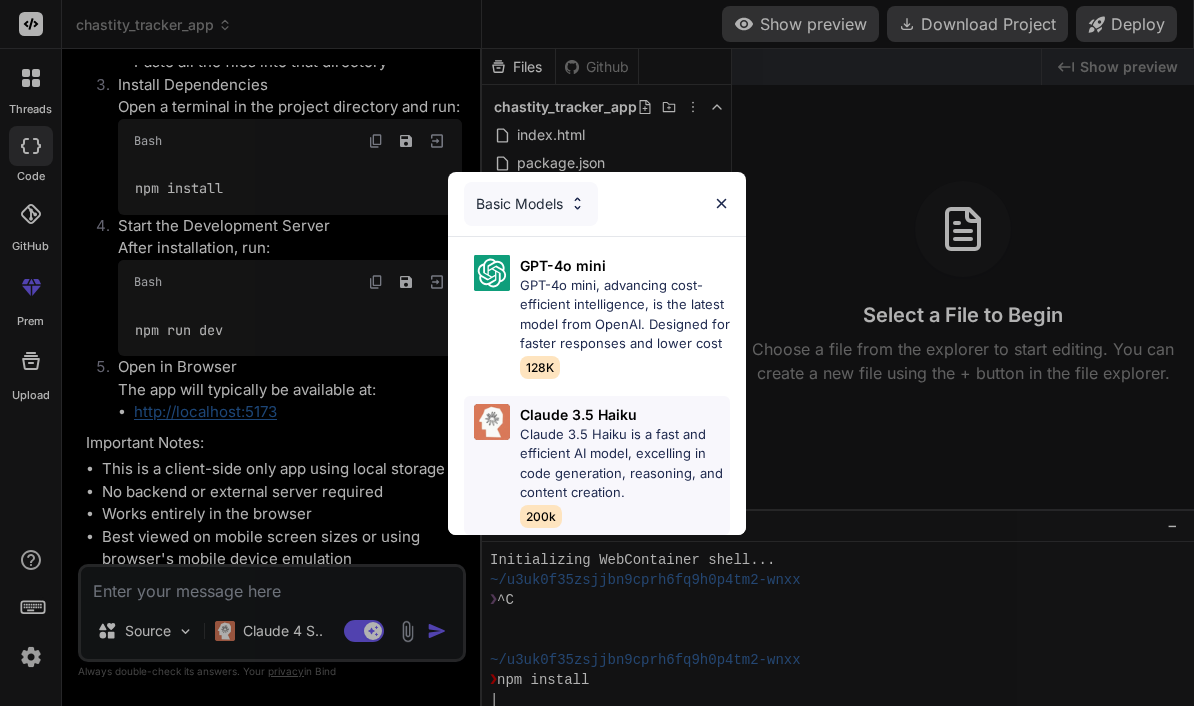 click on "Claude 3.5 Haiku is a fast and efficient AI model, excelling in code generation, reasoning, and content creation." at bounding box center (625, 464) 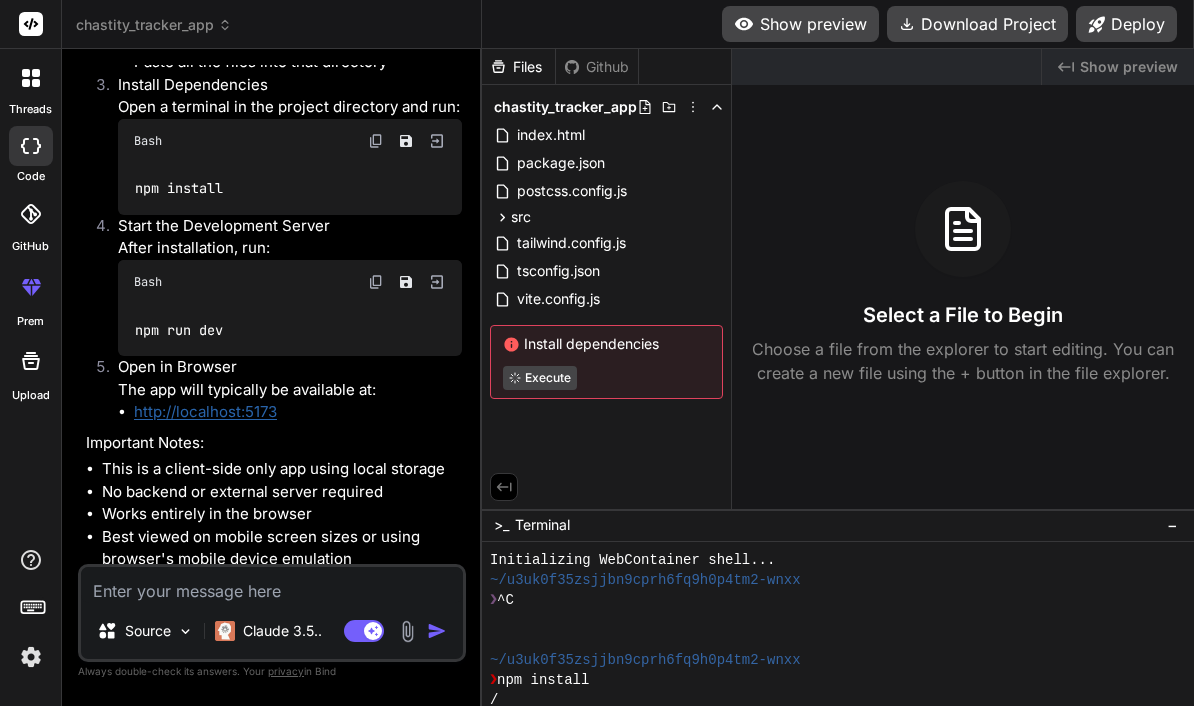 click at bounding box center [823, 620] 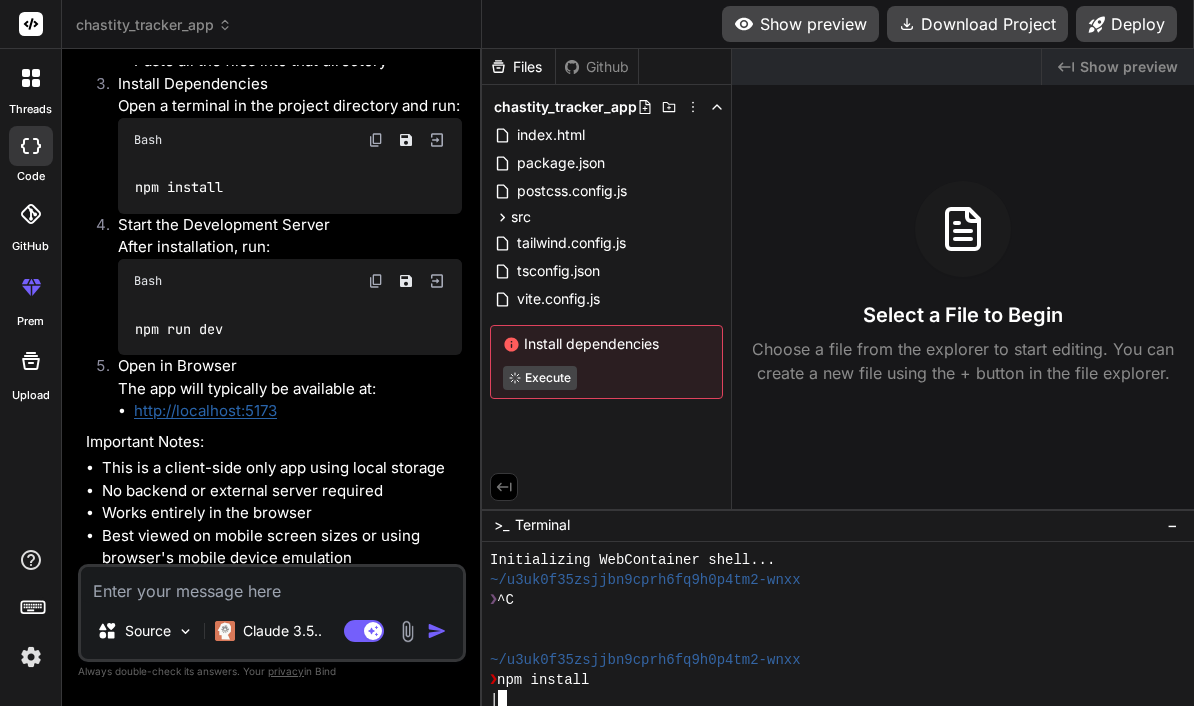 scroll, scrollTop: 5009, scrollLeft: 0, axis: vertical 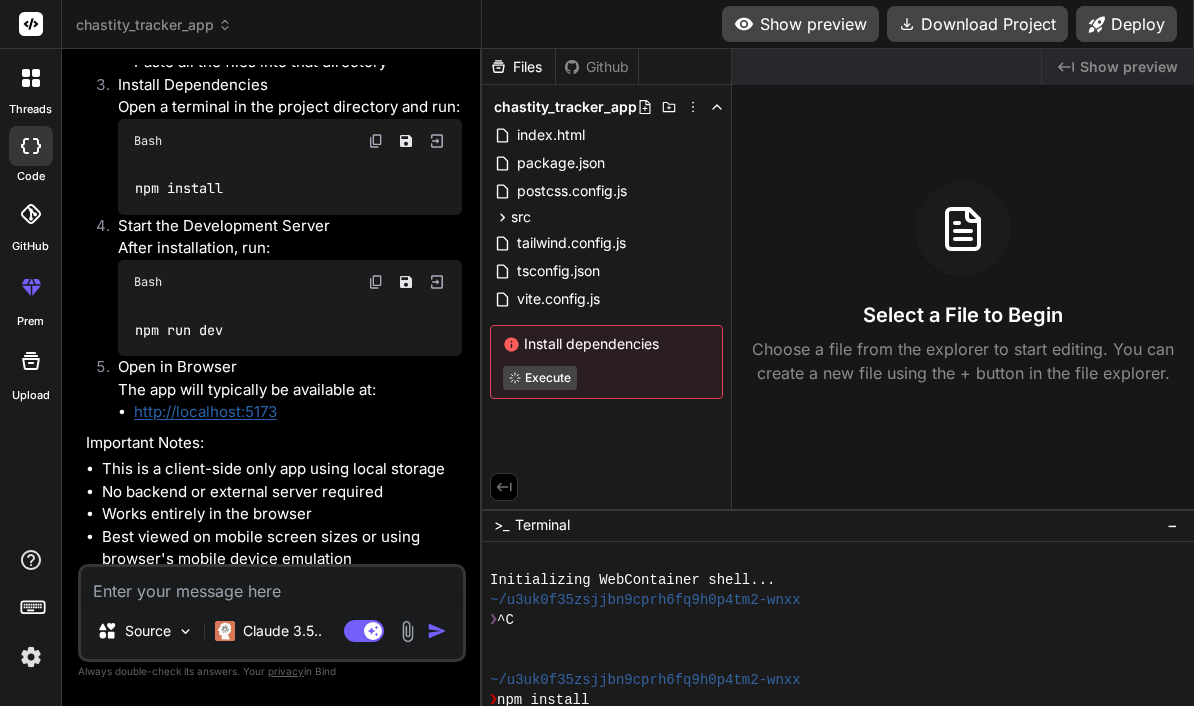 type on "x" 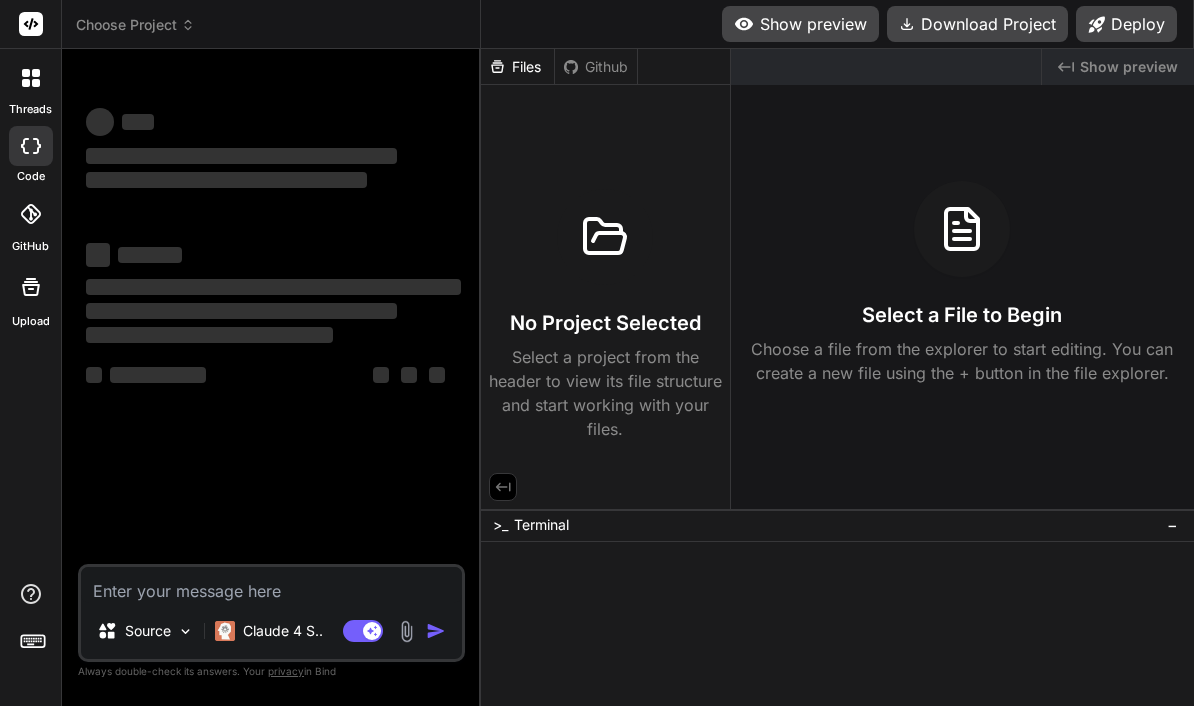 scroll, scrollTop: 0, scrollLeft: 0, axis: both 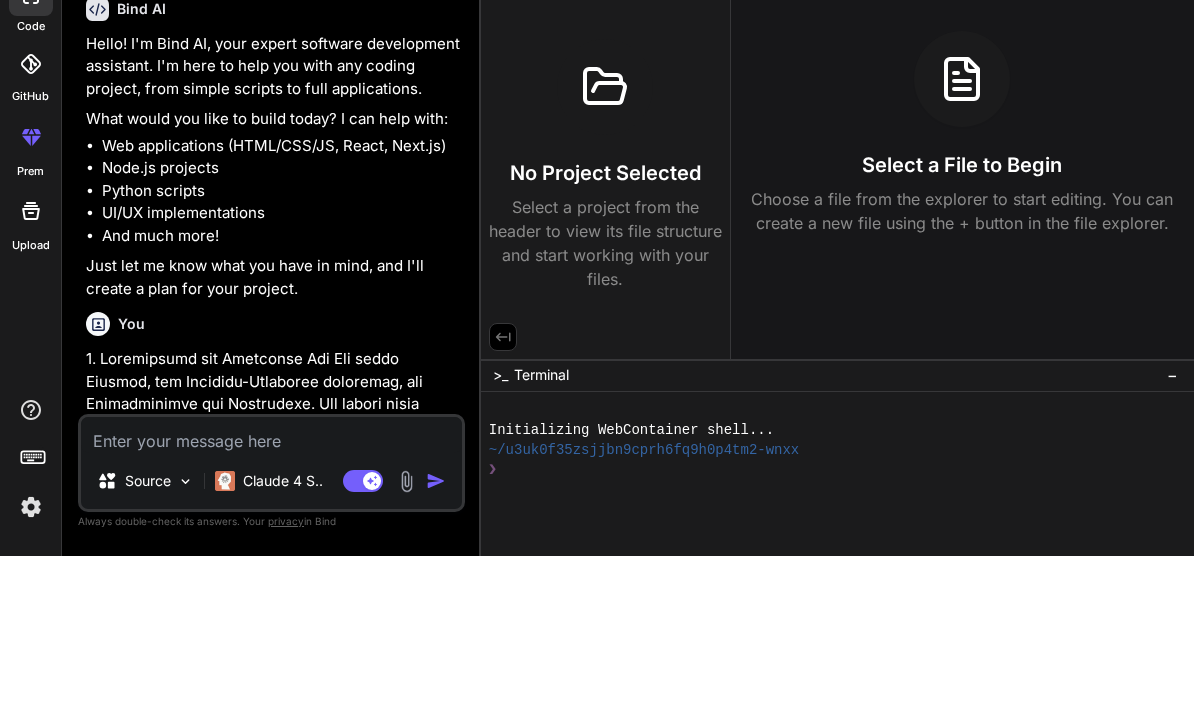 type on "x" 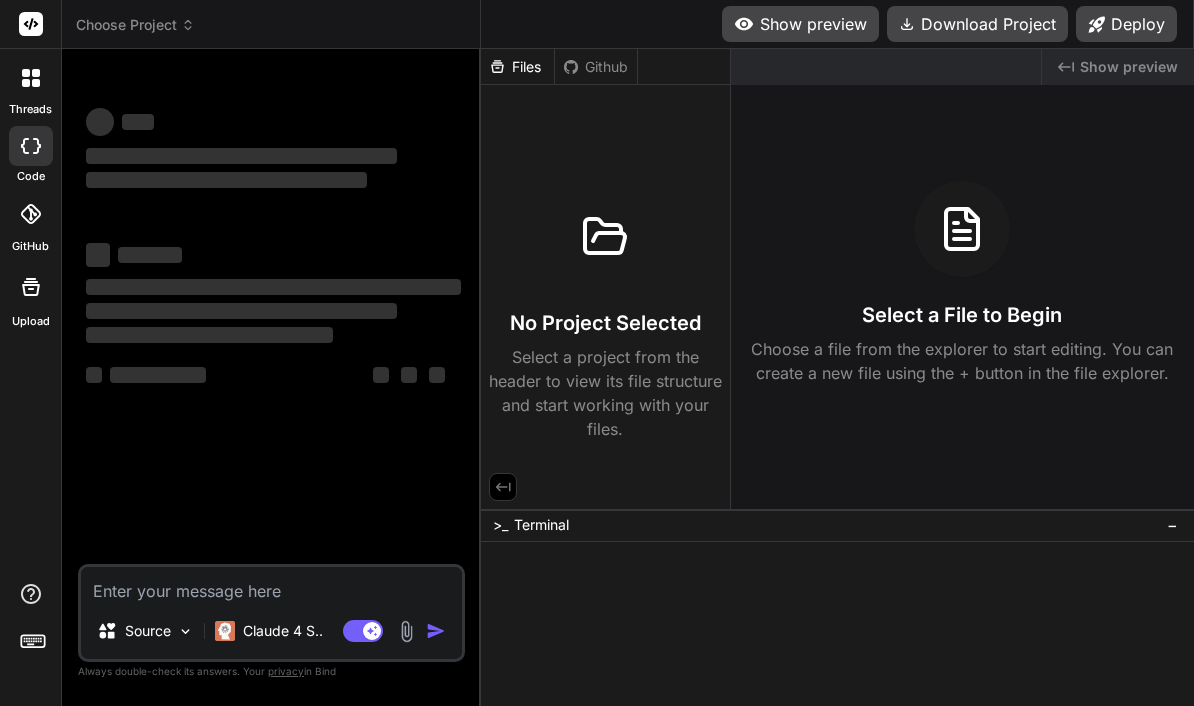 scroll, scrollTop: 0, scrollLeft: 0, axis: both 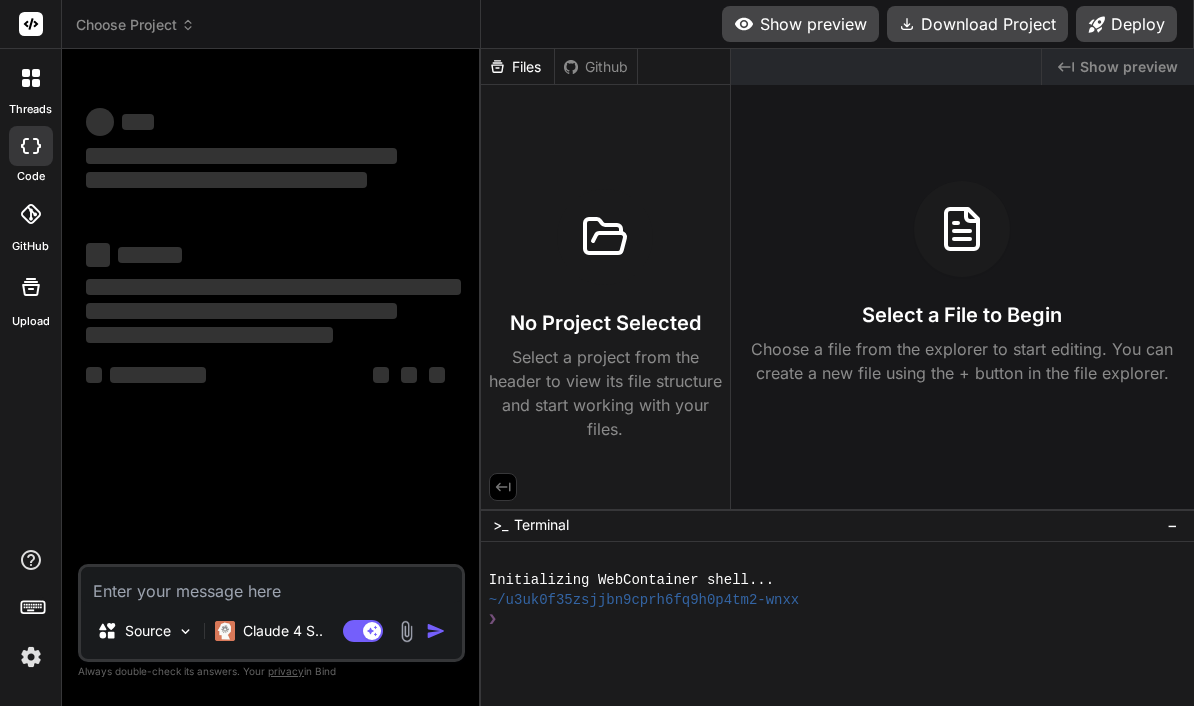 type on "x" 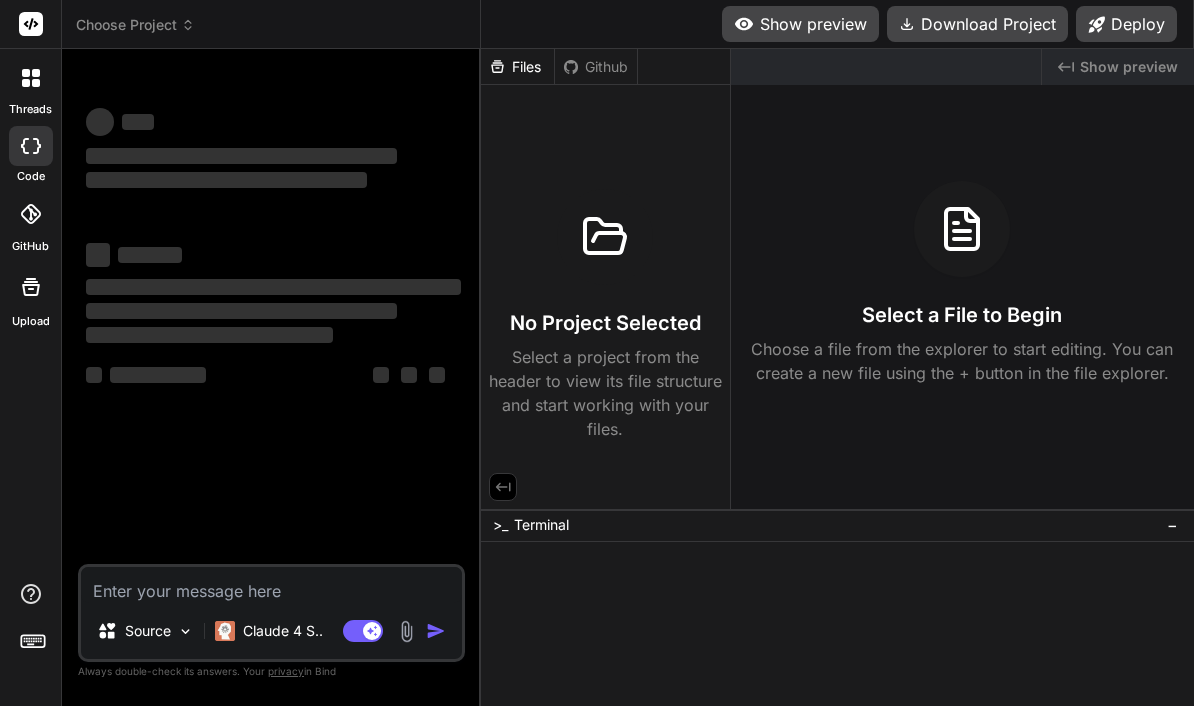 scroll, scrollTop: 0, scrollLeft: 0, axis: both 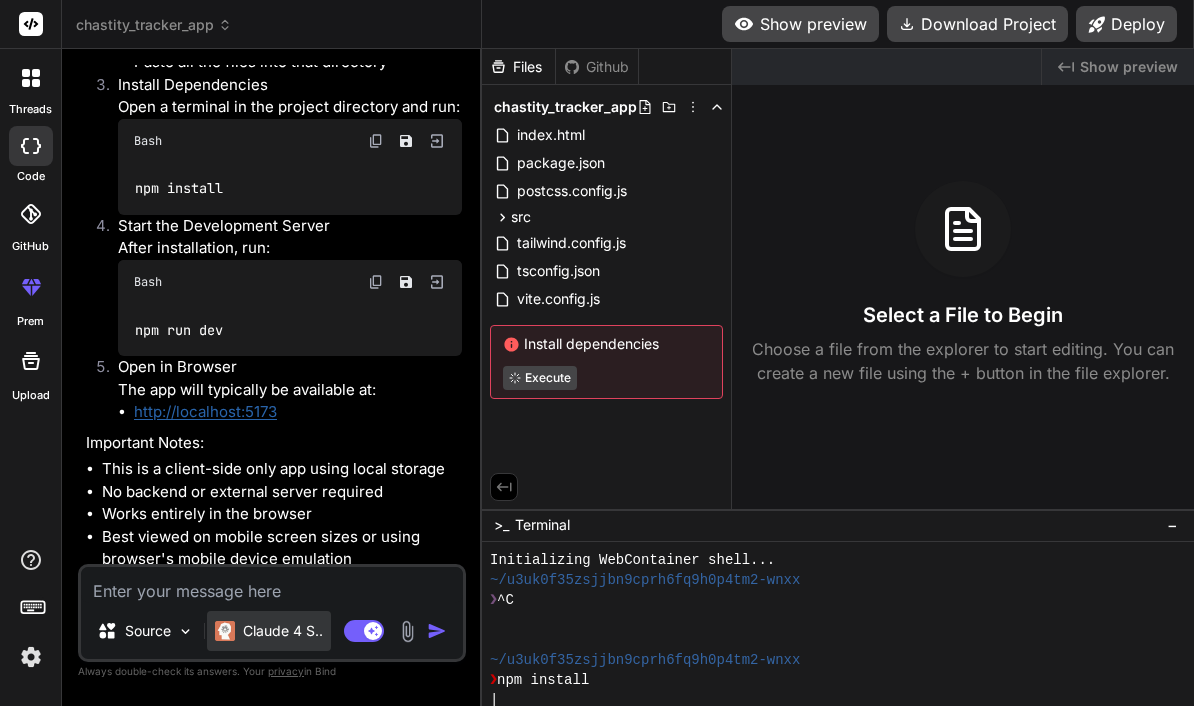 click on "Claude 4 S.." at bounding box center [283, 631] 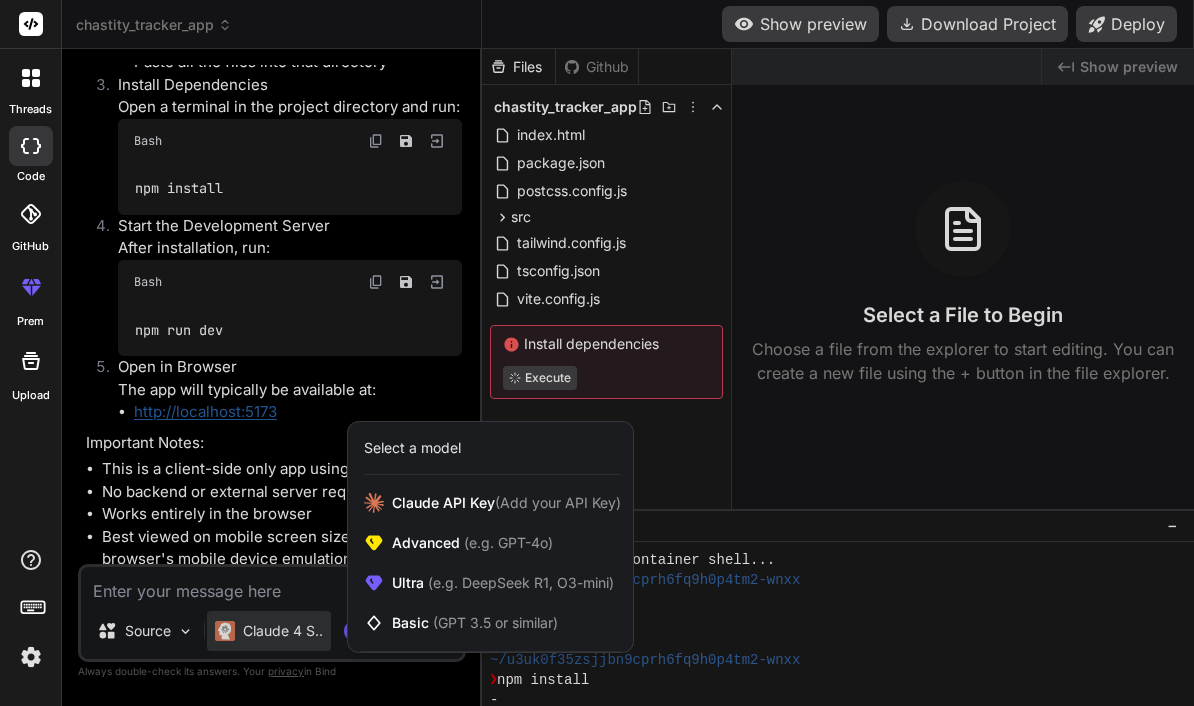 click on "Claude API Key  (Add your API Key) Advanced     (e.g. GPT-4o) Ultra     (e.g. DeepSeek R1, O3-mini) Basic        (GPT 3.5 or similar)" at bounding box center [490, 567] 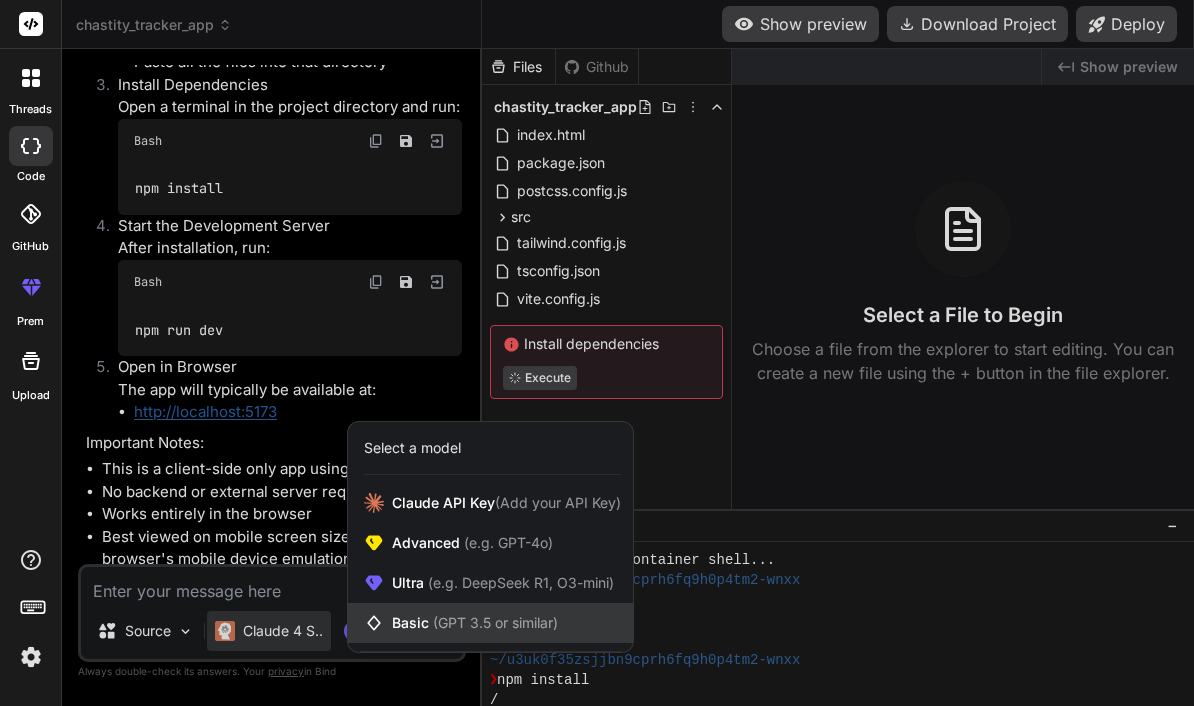 click on "(GPT 3.5 or similar)" at bounding box center [495, 622] 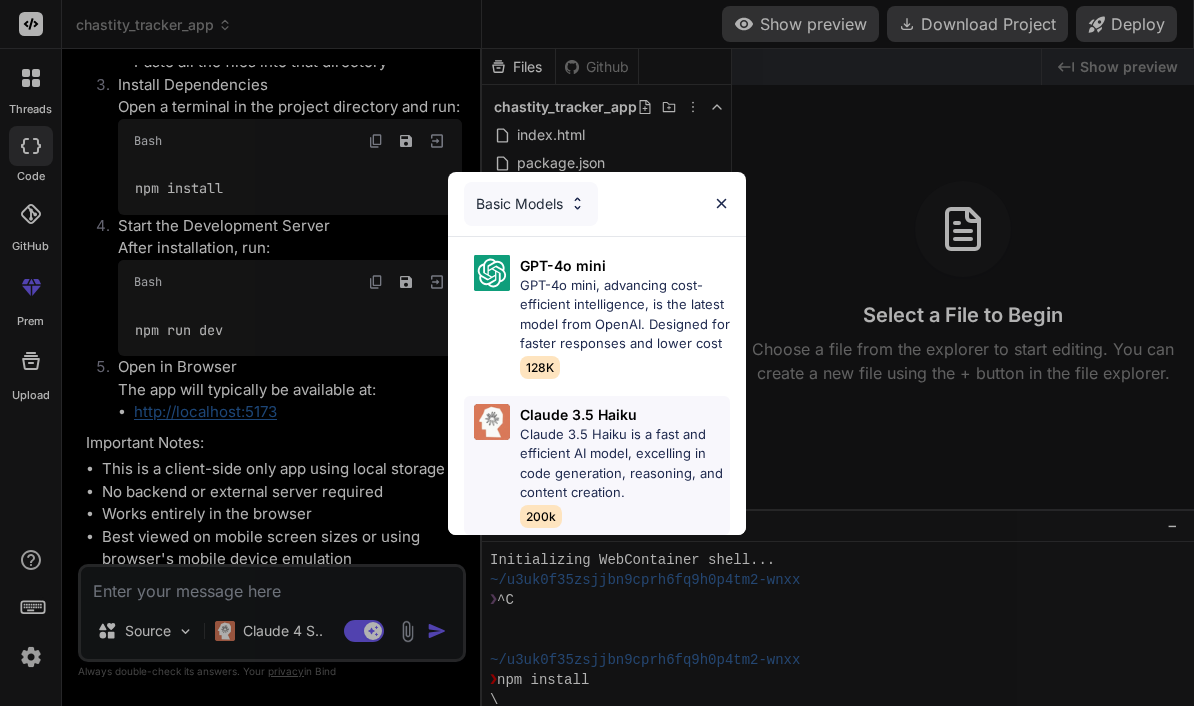 click on "Claude 3.5 Haiku is a fast and efficient AI model, excelling in code generation, reasoning, and content creation." at bounding box center (625, 464) 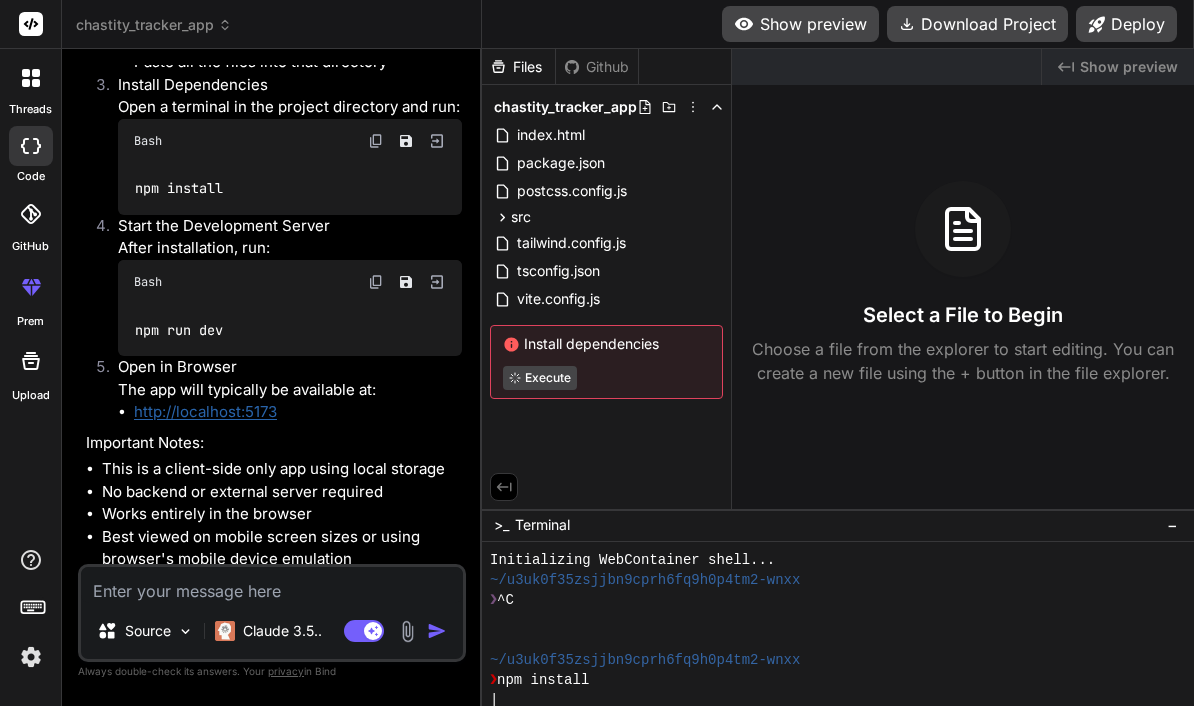 click on "Files Github chastity_tracker_app index.html package.json postcss.config.js src App.jsx components Calendar.jsx Dashboard.jsx KeyholderManager.jsx Navigation.jsx Settings.jsx Timer.jsx TimerManager.jsx context AppContext.jsx index.css lib encryption.ts storage.ts main.jsx utils crypto.js translations.js tailwind.config.js tsconfig.json vite.config.js  Install dependencies Execute" at bounding box center (607, 279) 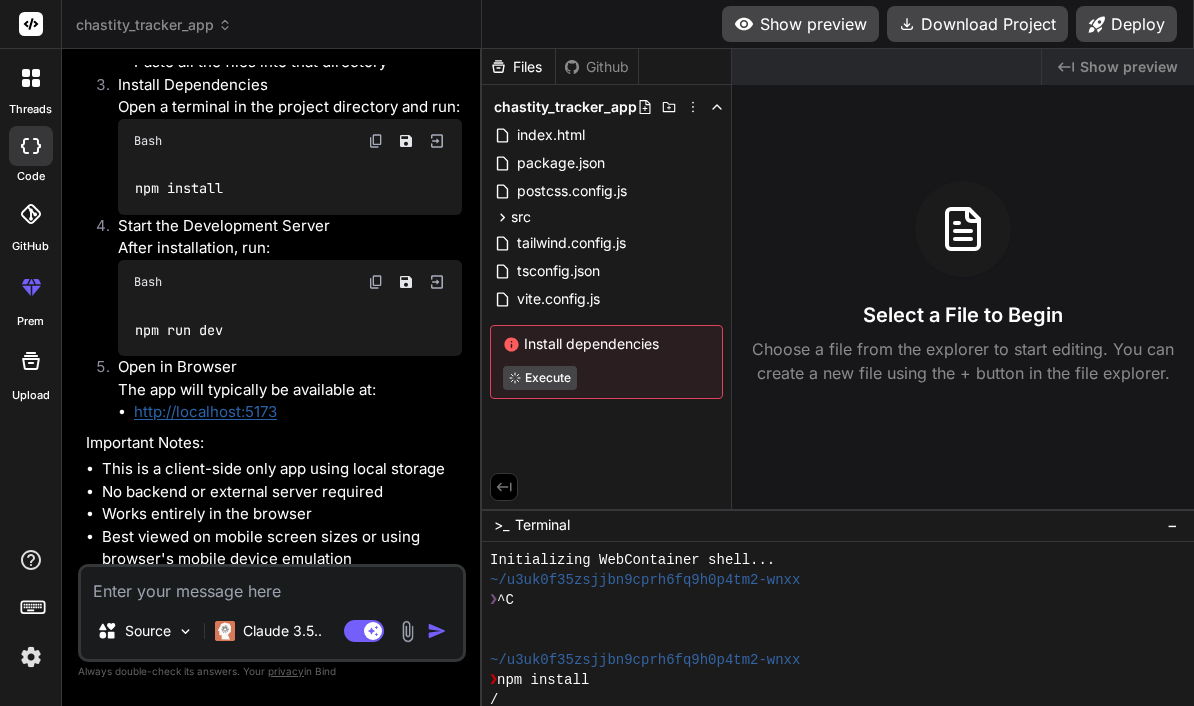 scroll, scrollTop: 71, scrollLeft: 0, axis: vertical 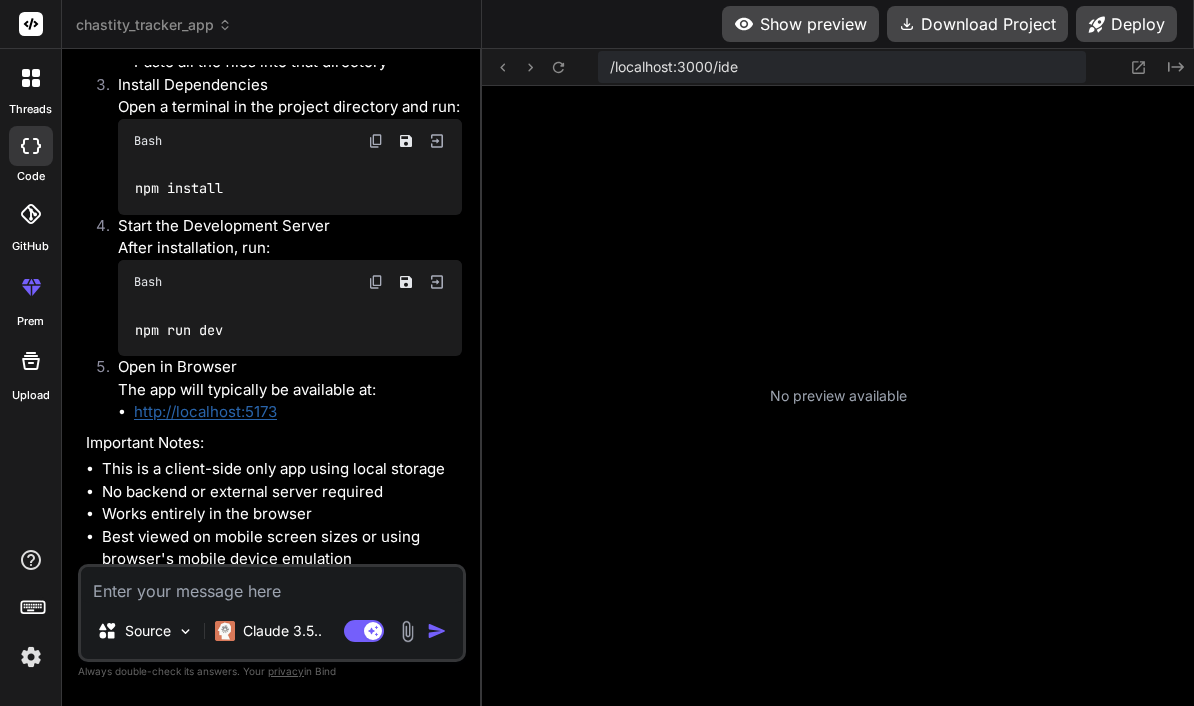click at bounding box center [558, 67] 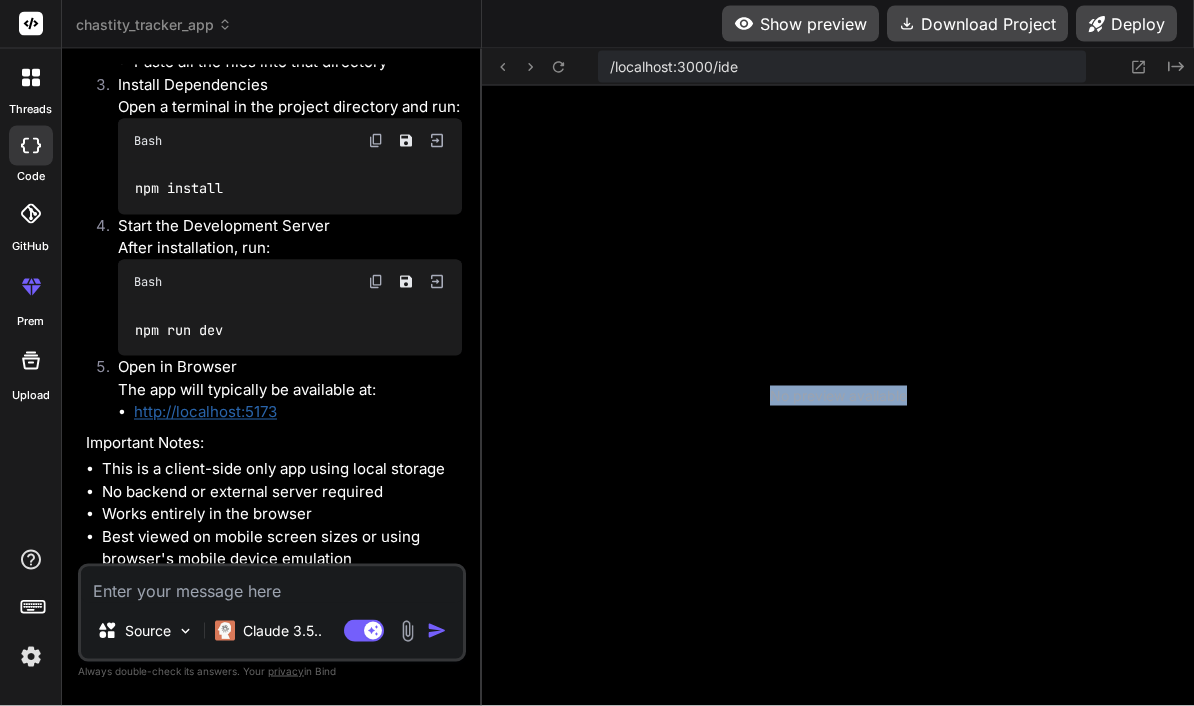 scroll, scrollTop: 47, scrollLeft: 0, axis: vertical 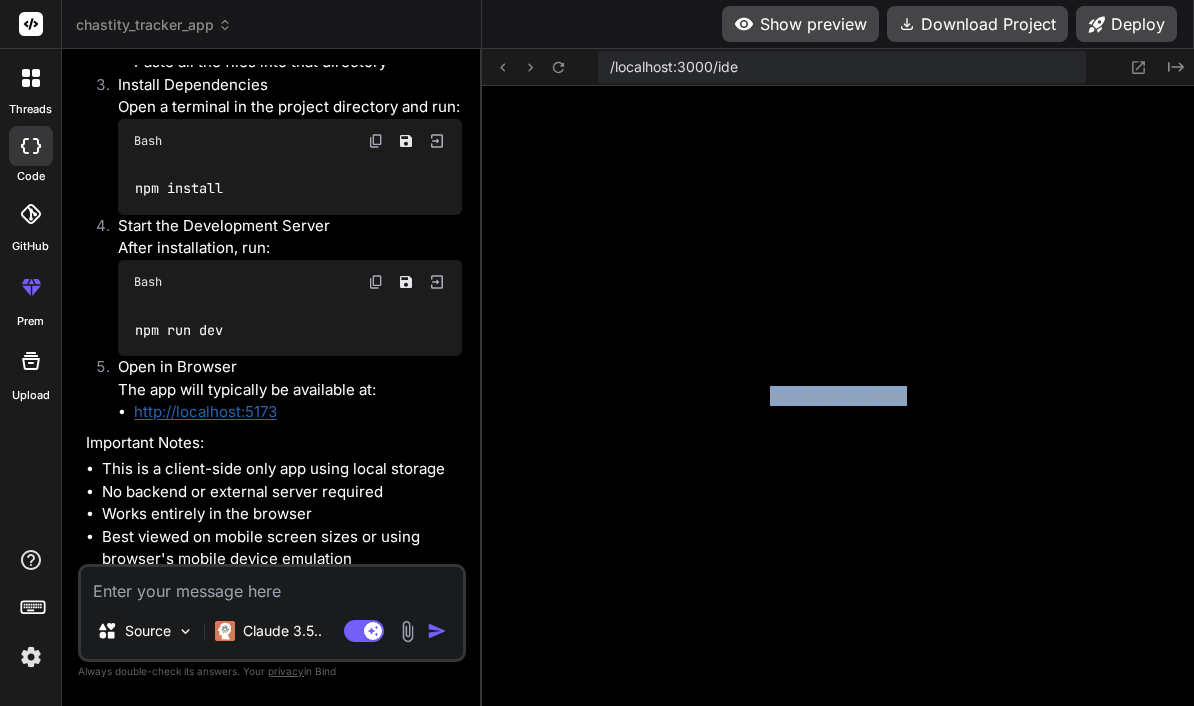 click on "Created with Pixso." 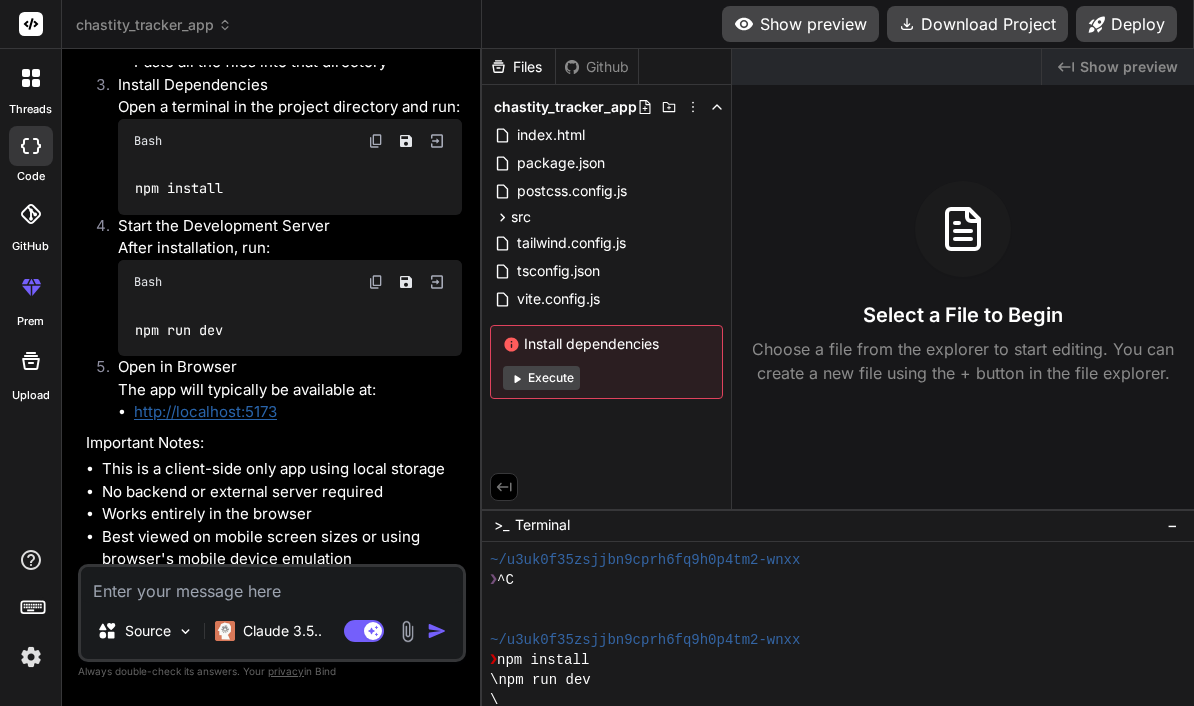 scroll, scrollTop: 71, scrollLeft: 0, axis: vertical 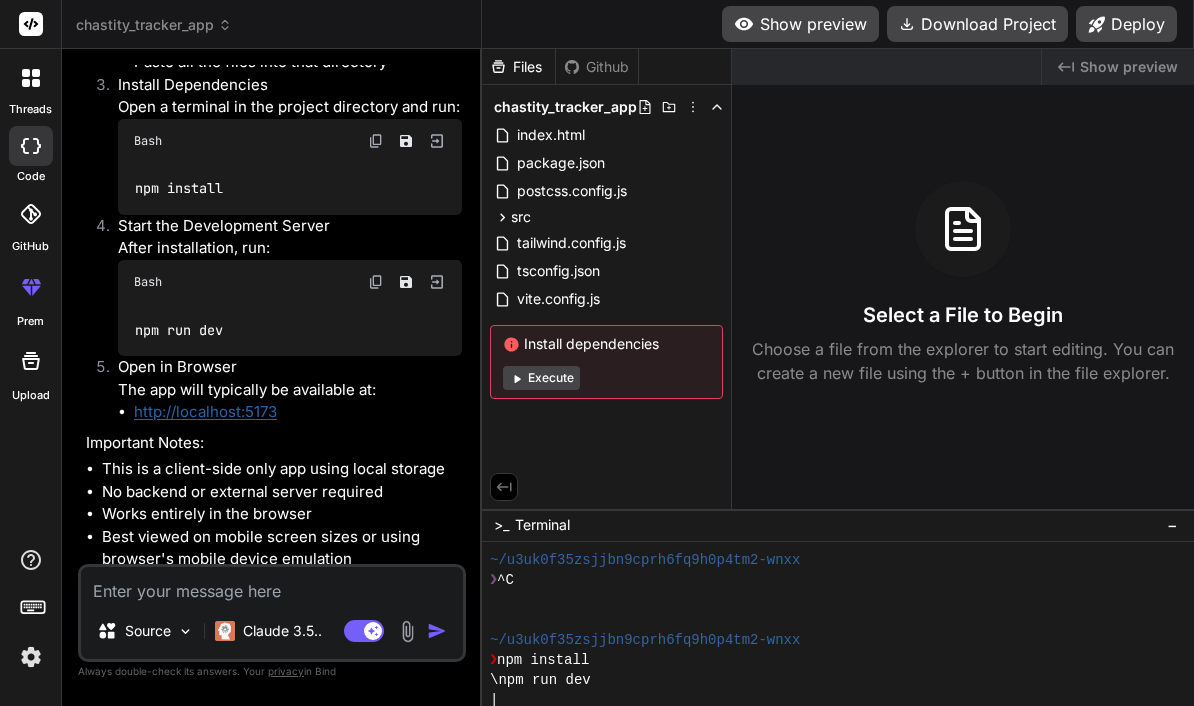 click on "\npm run dev" at bounding box center [827, 680] 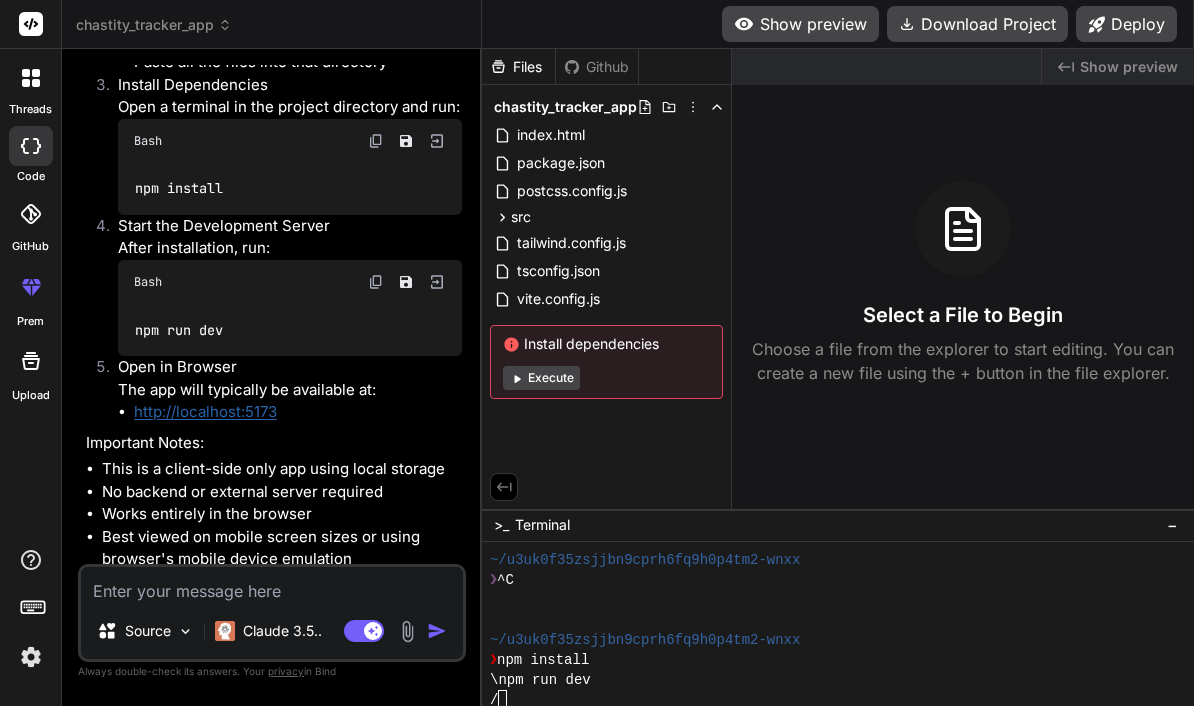 click on "\npm run dev" at bounding box center (827, 680) 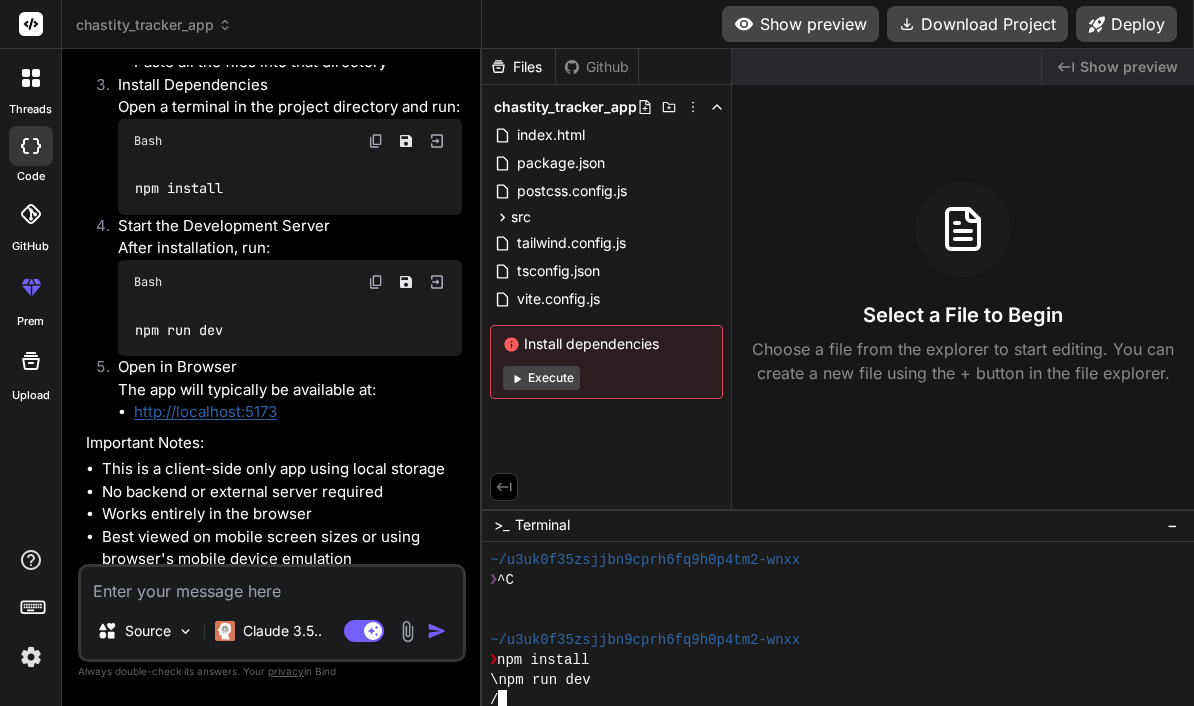 click on "/" at bounding box center (827, 700) 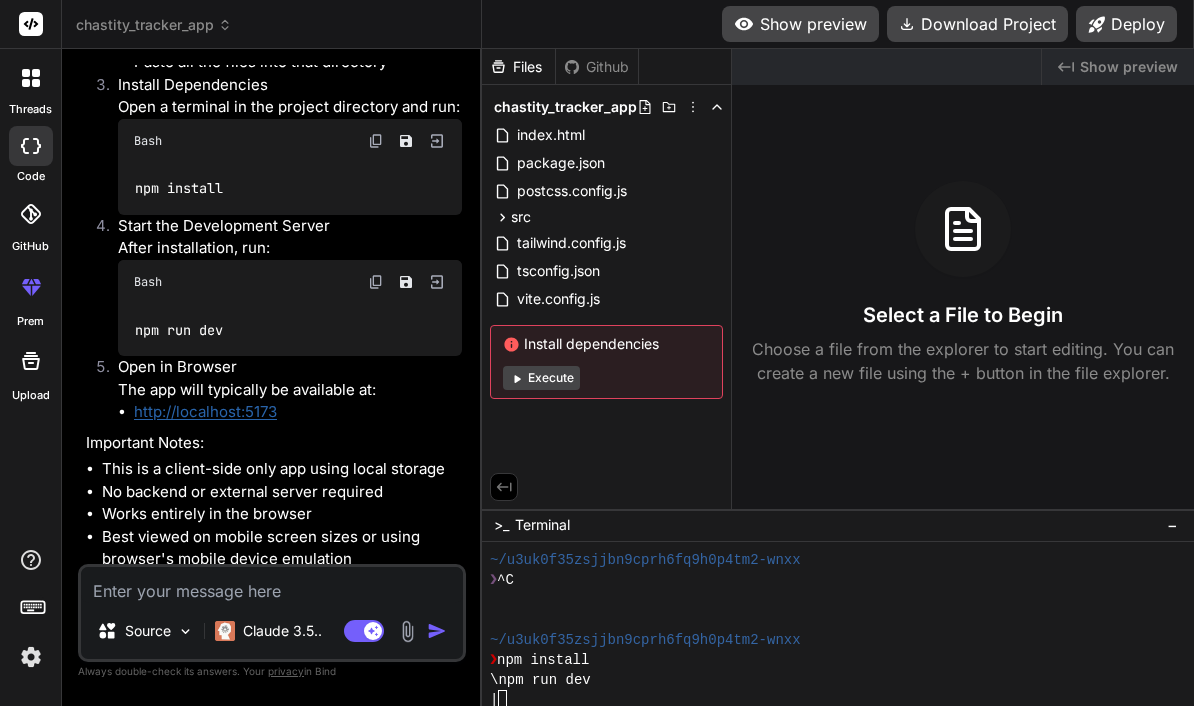scroll, scrollTop: 40, scrollLeft: 0, axis: vertical 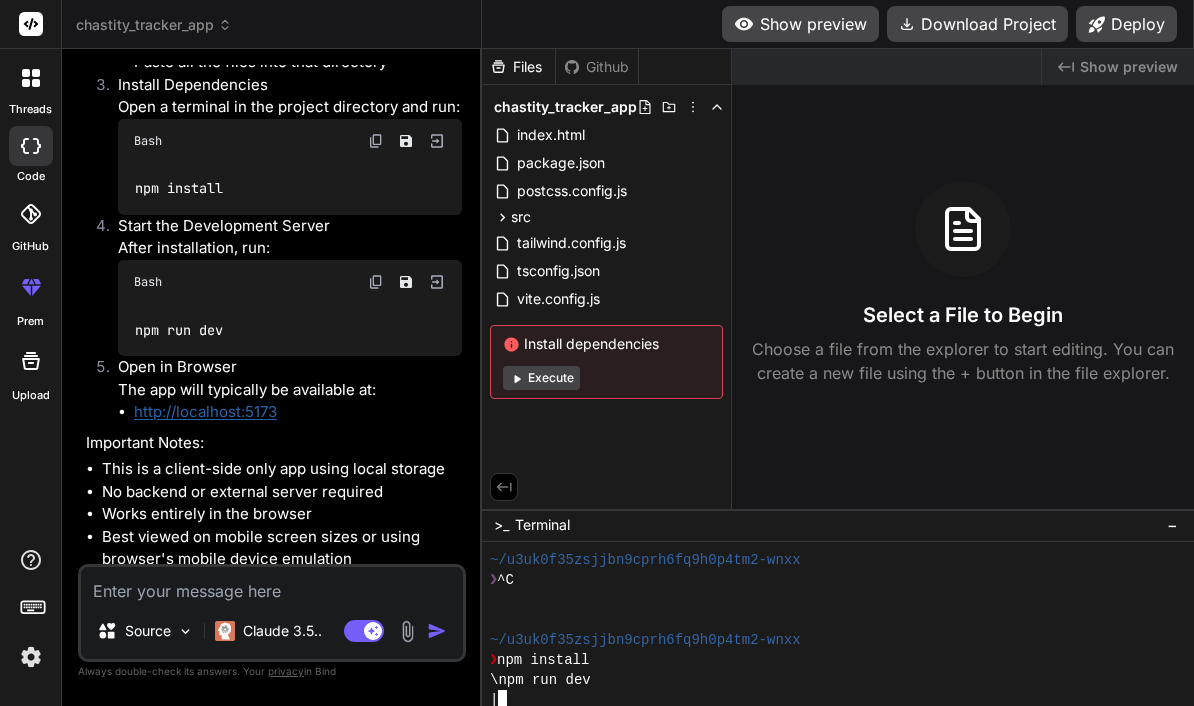 click on "\npm run dev" at bounding box center (823, 680) 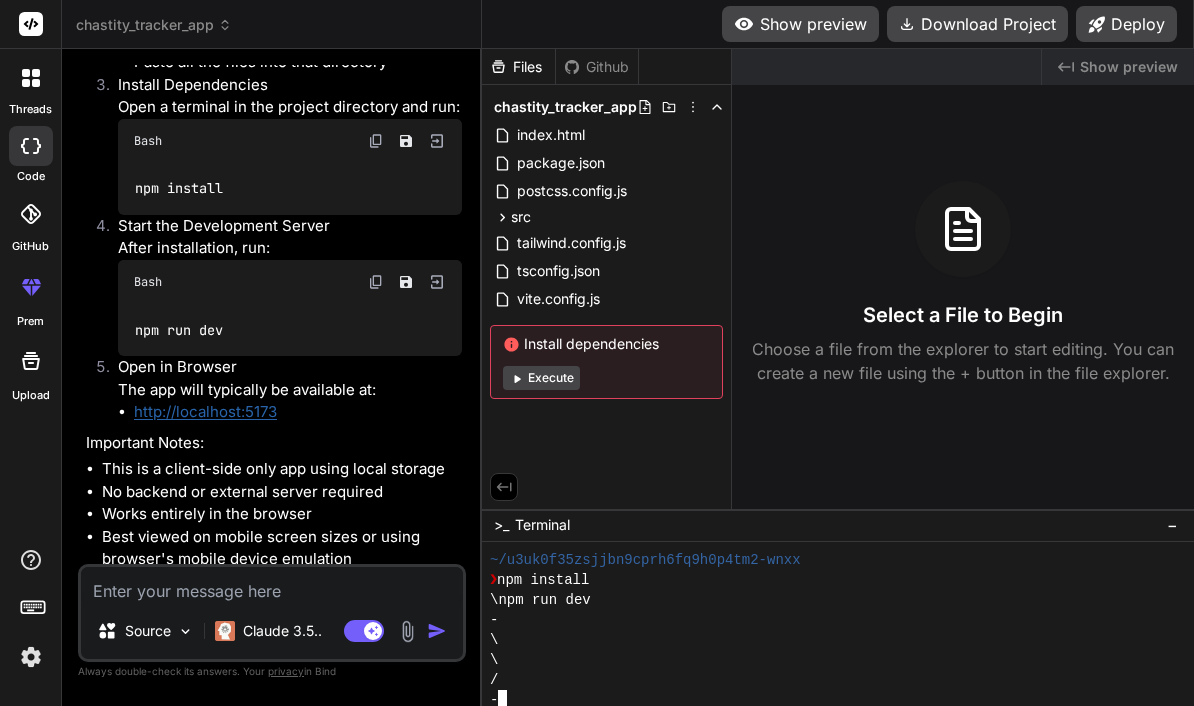 scroll, scrollTop: 140, scrollLeft: 0, axis: vertical 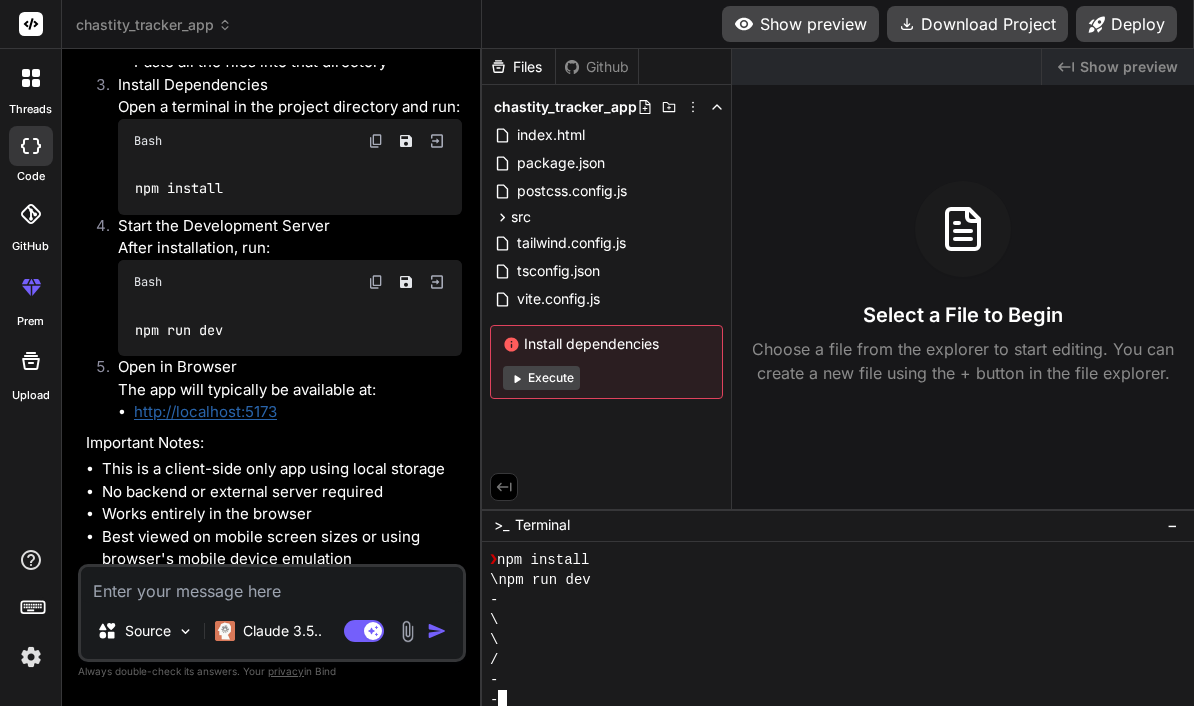 click on "\" at bounding box center (823, 620) 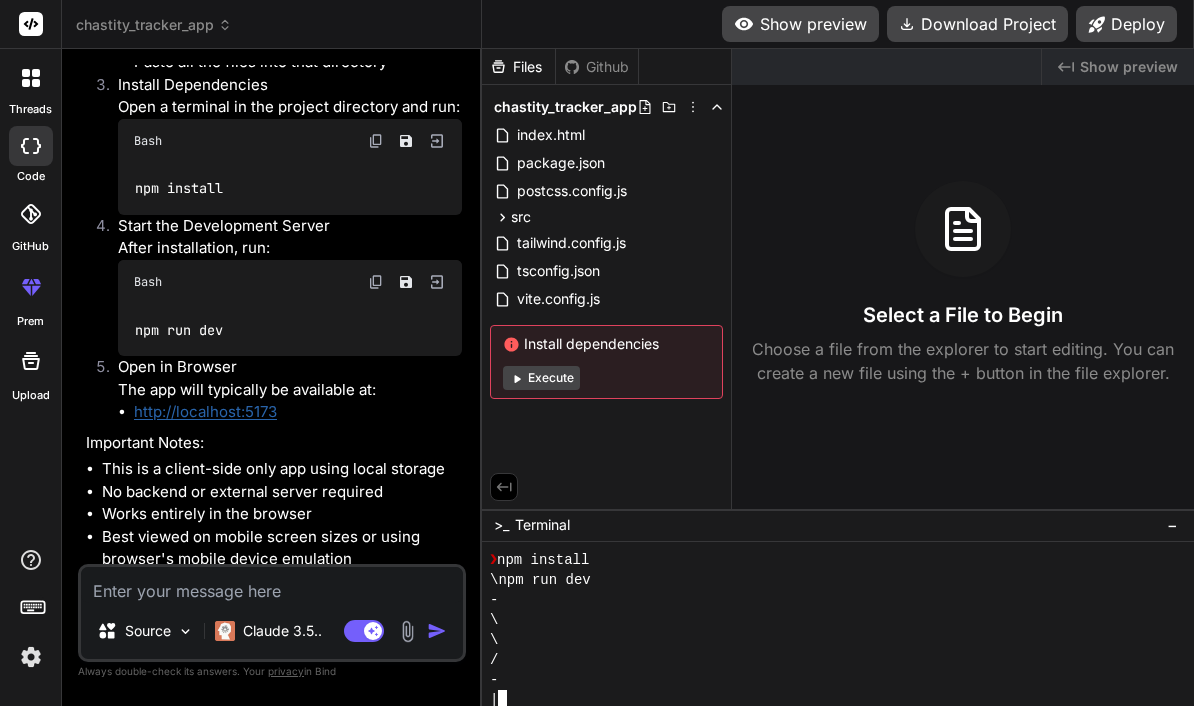 click on "\" at bounding box center (823, 620) 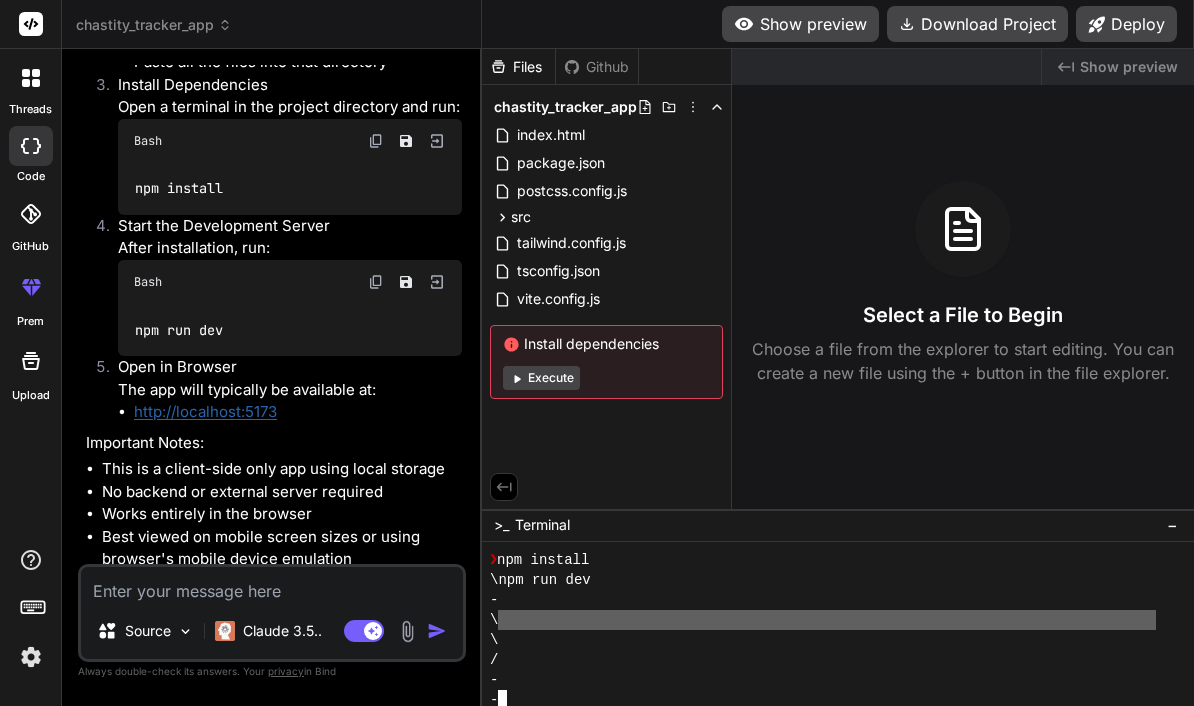 click on "\" at bounding box center [823, 620] 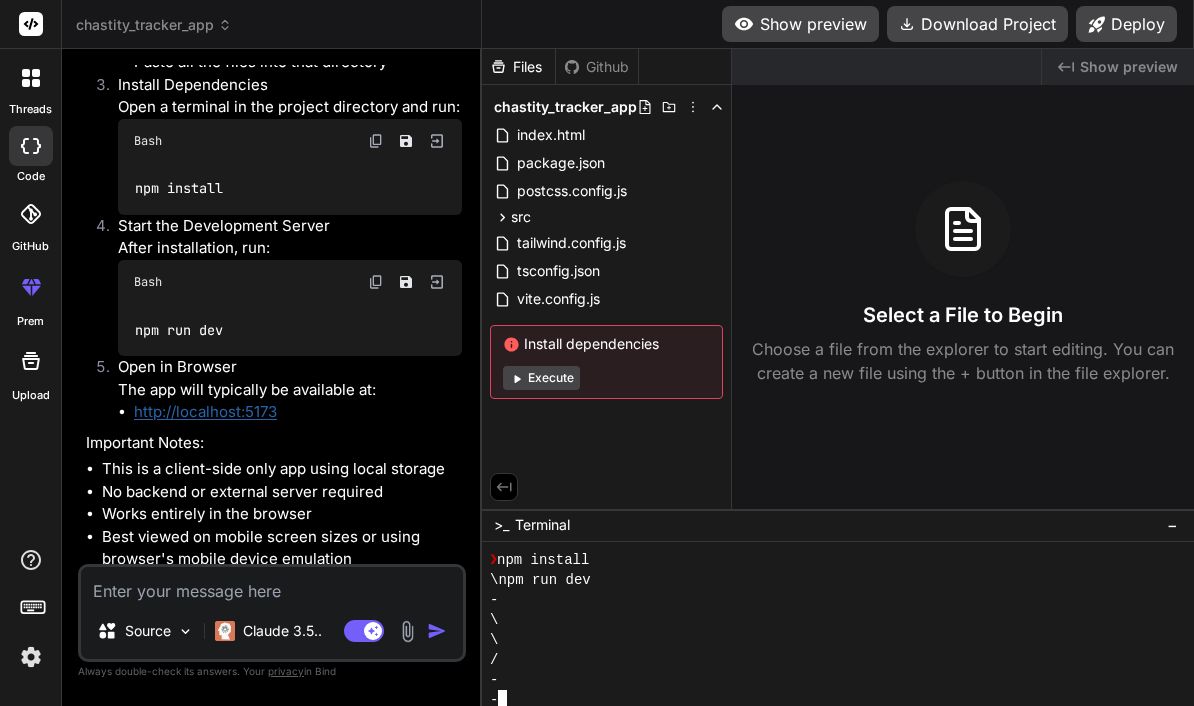 click on "\" at bounding box center [823, 620] 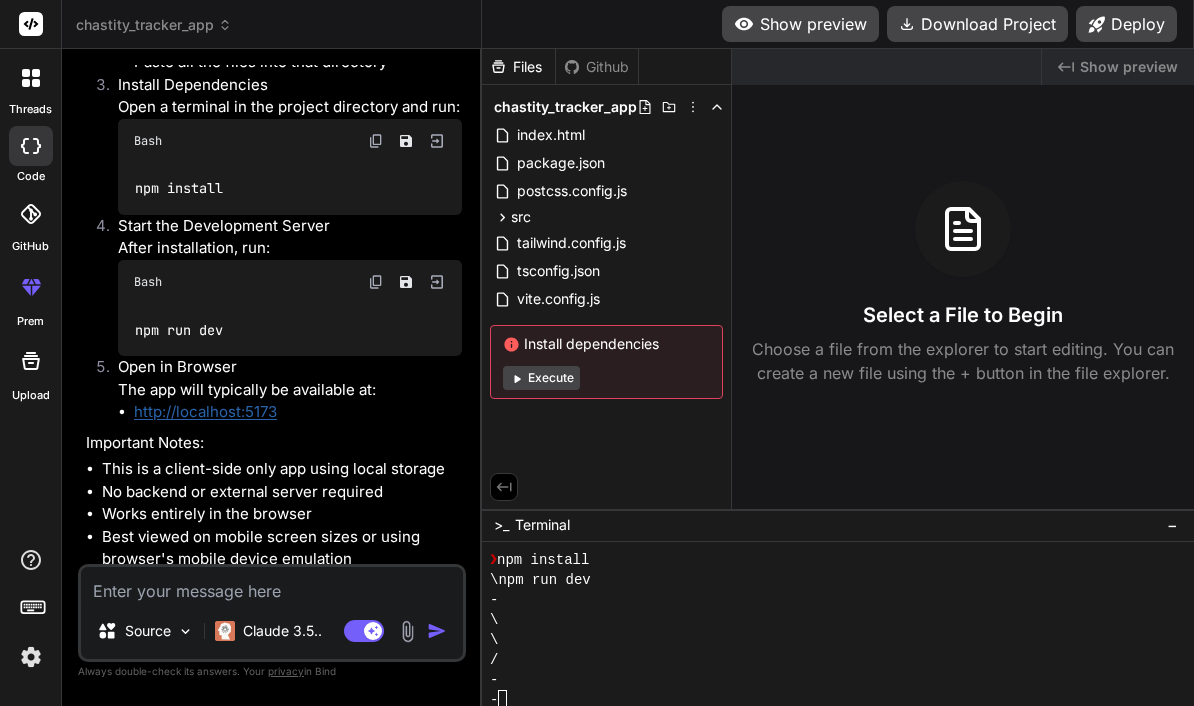 click on "Execute" at bounding box center (541, 378) 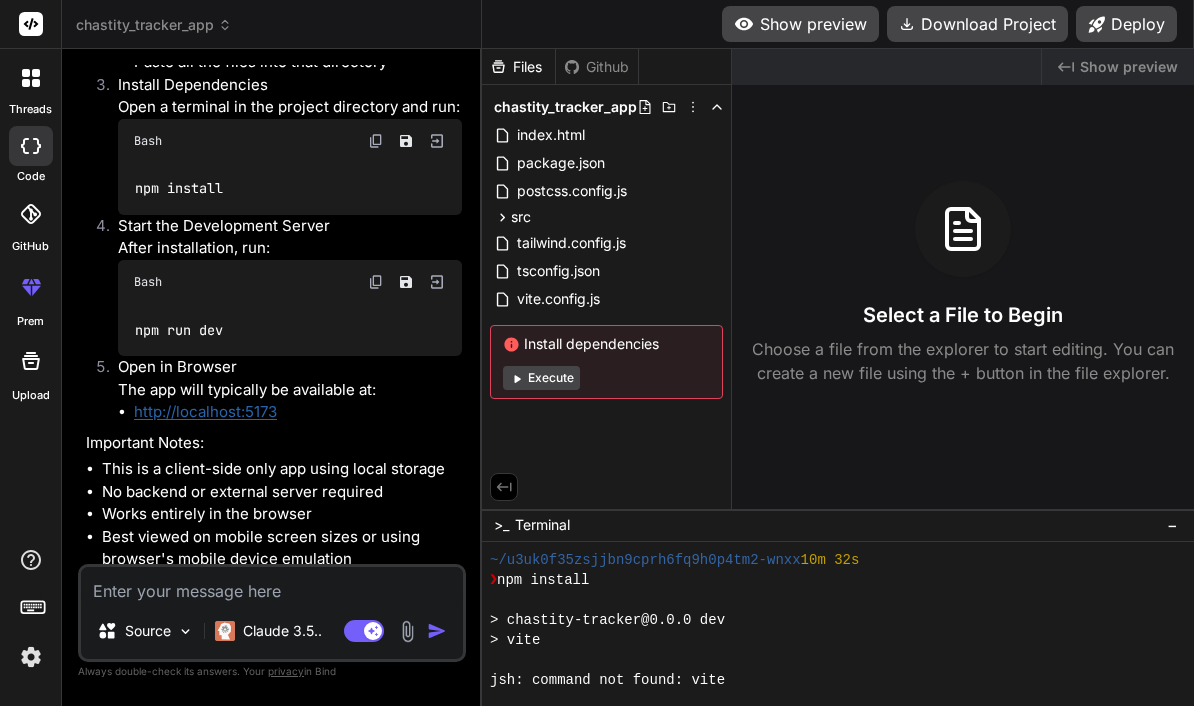 scroll, scrollTop: 720, scrollLeft: 0, axis: vertical 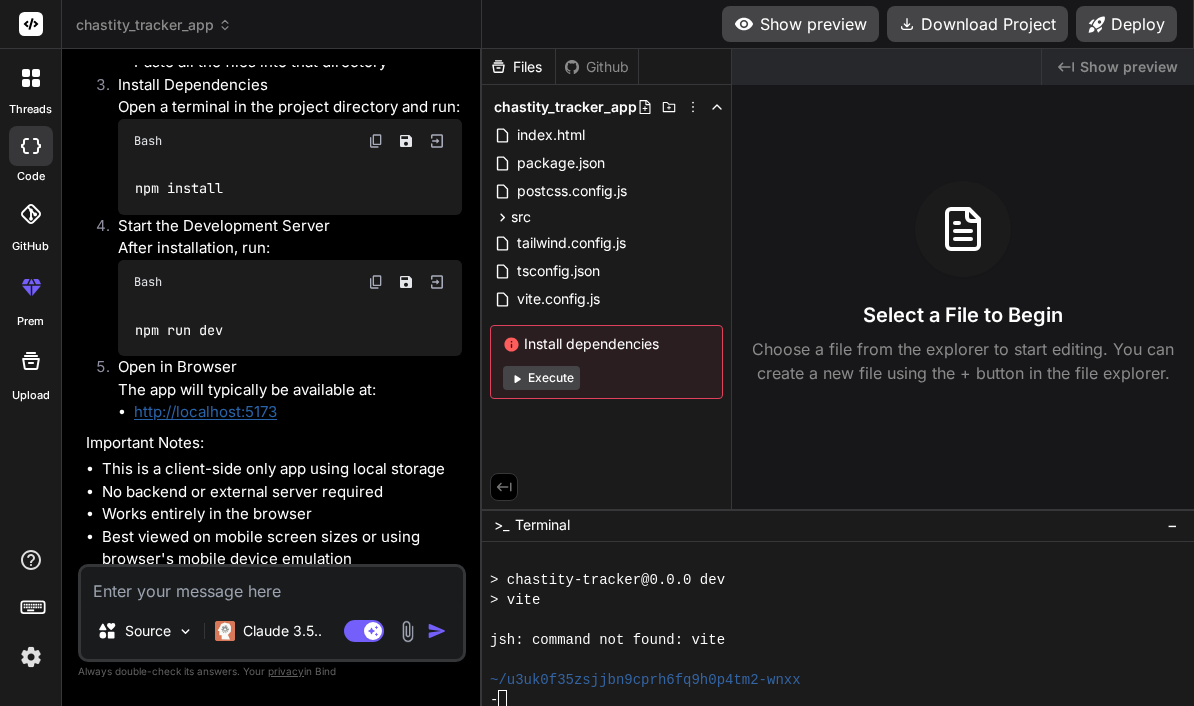 click on "Created with Pixso. Show preview Select a File to Begin Choose a file from the explorer to start editing. You can create a new file using the + button in the file explorer." at bounding box center (963, 279) 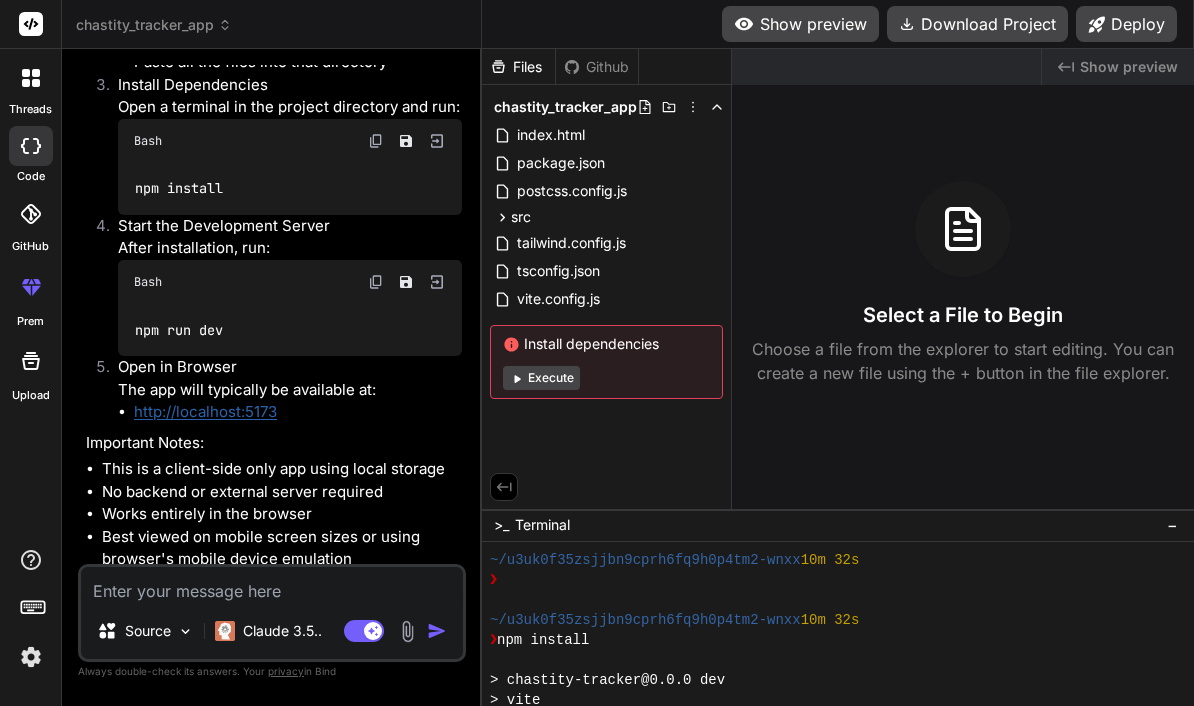 type on "x" 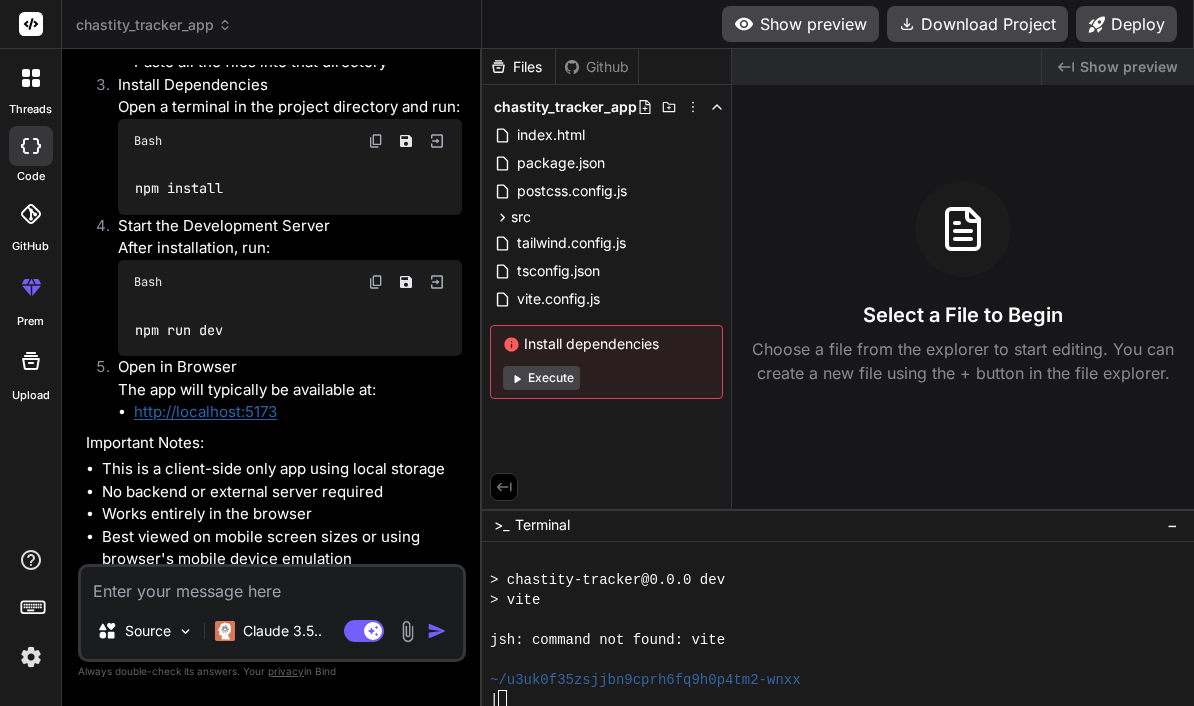scroll, scrollTop: 720, scrollLeft: 0, axis: vertical 